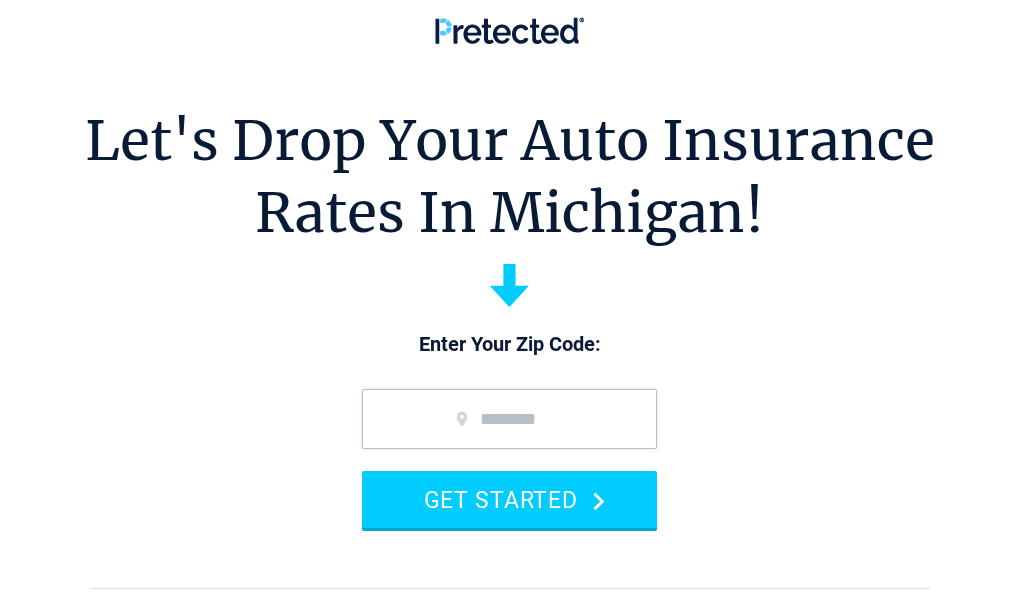 scroll, scrollTop: 0, scrollLeft: 0, axis: both 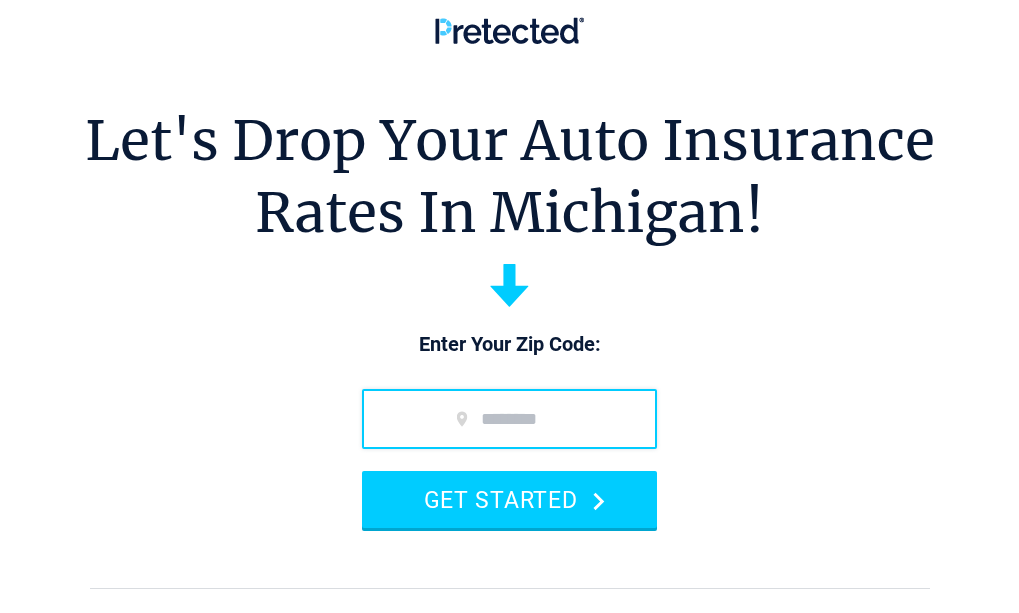 click at bounding box center (509, 419) 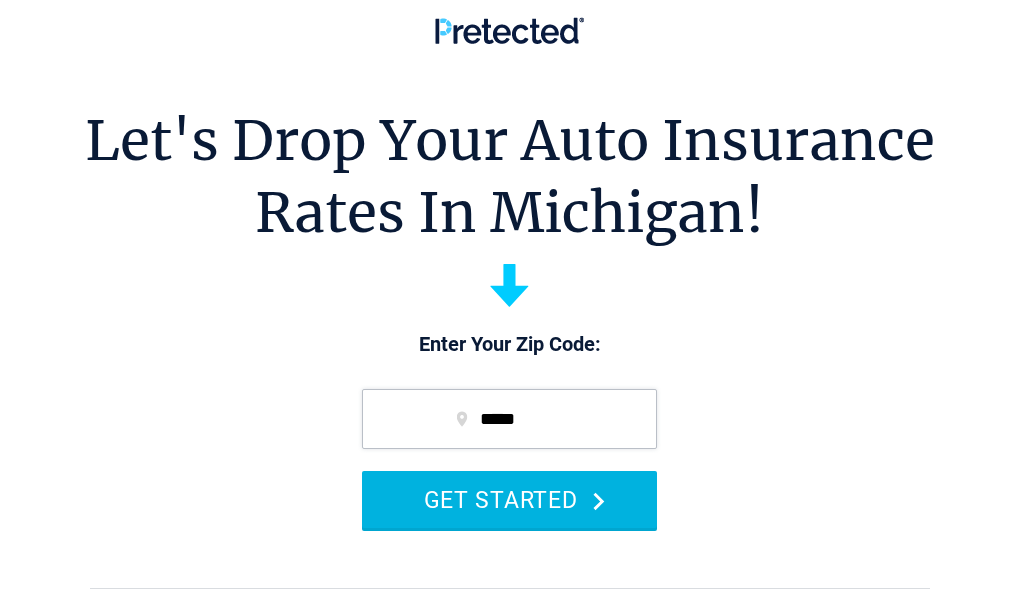 type on "*****" 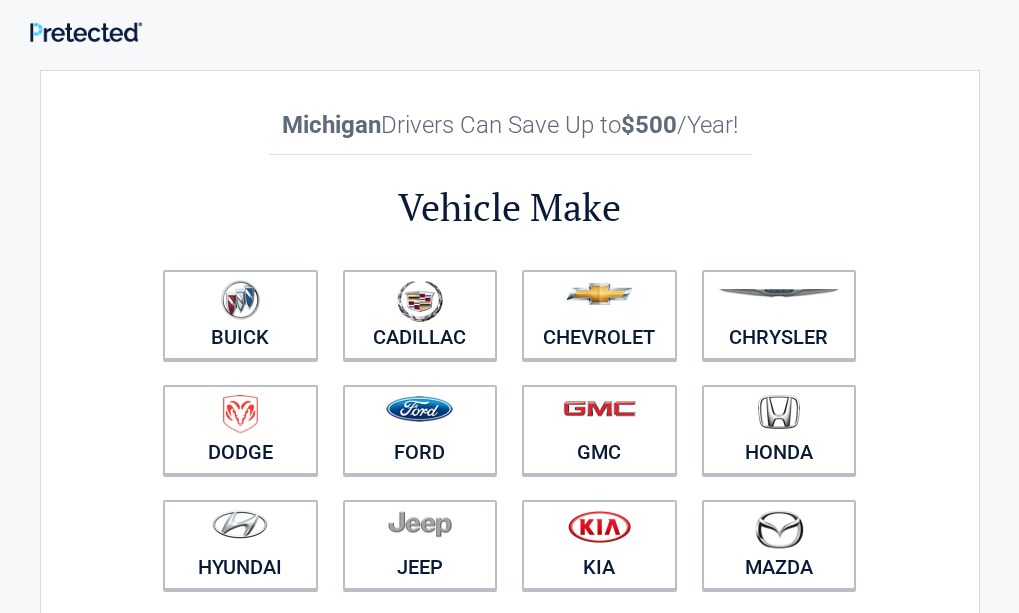 scroll, scrollTop: 0, scrollLeft: 0, axis: both 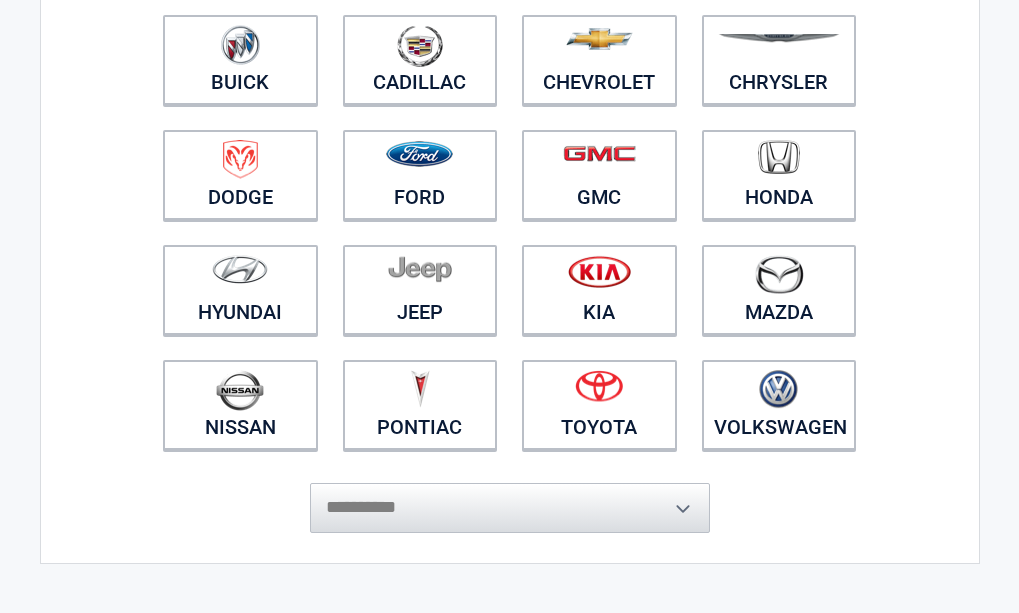 drag, startPoint x: 570, startPoint y: 510, endPoint x: 573, endPoint y: 530, distance: 20.22375 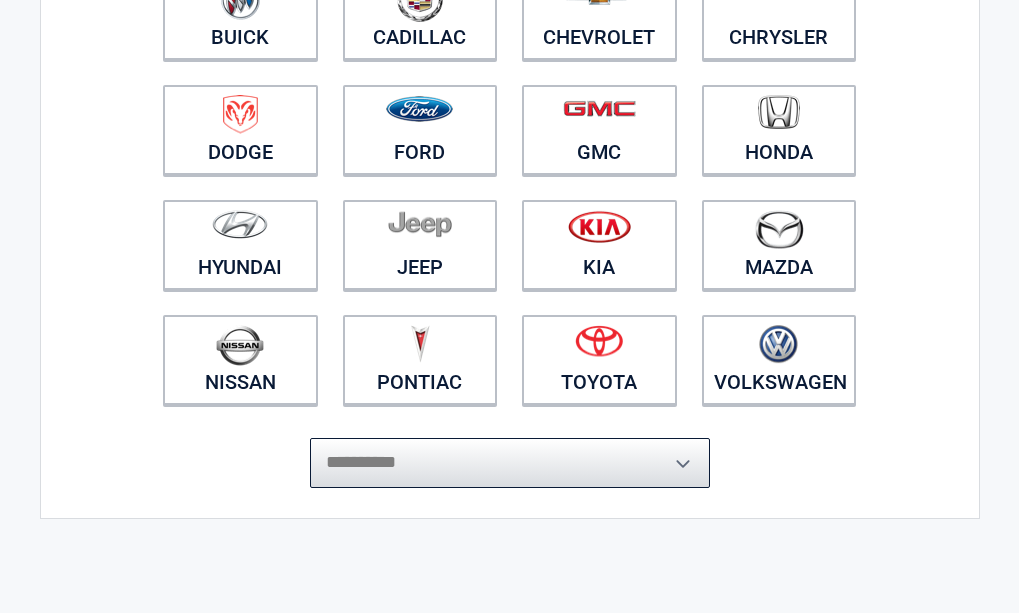 drag, startPoint x: 573, startPoint y: 530, endPoint x: 439, endPoint y: 471, distance: 146.4138 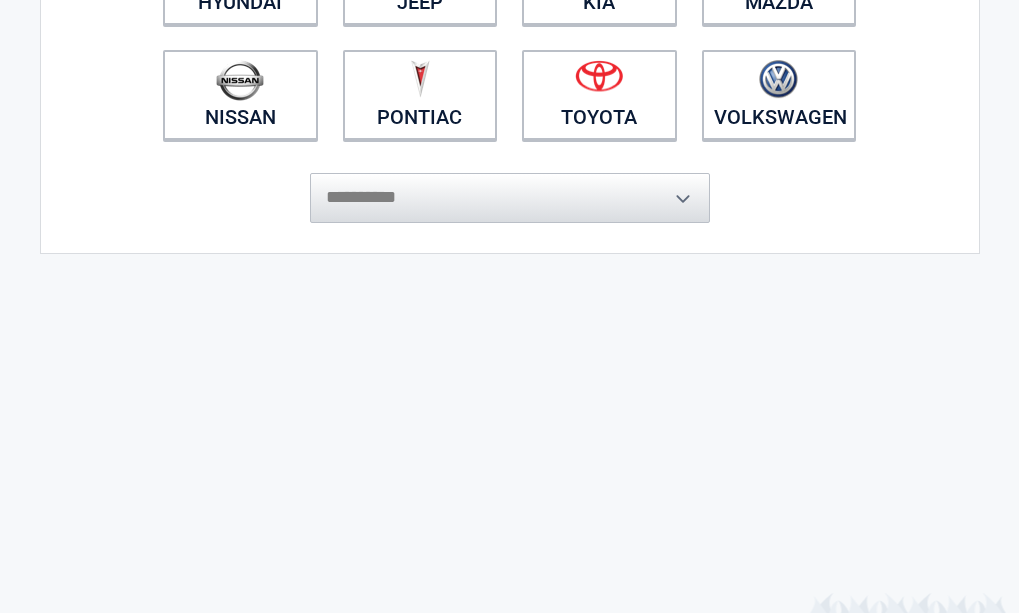 scroll, scrollTop: 600, scrollLeft: 0, axis: vertical 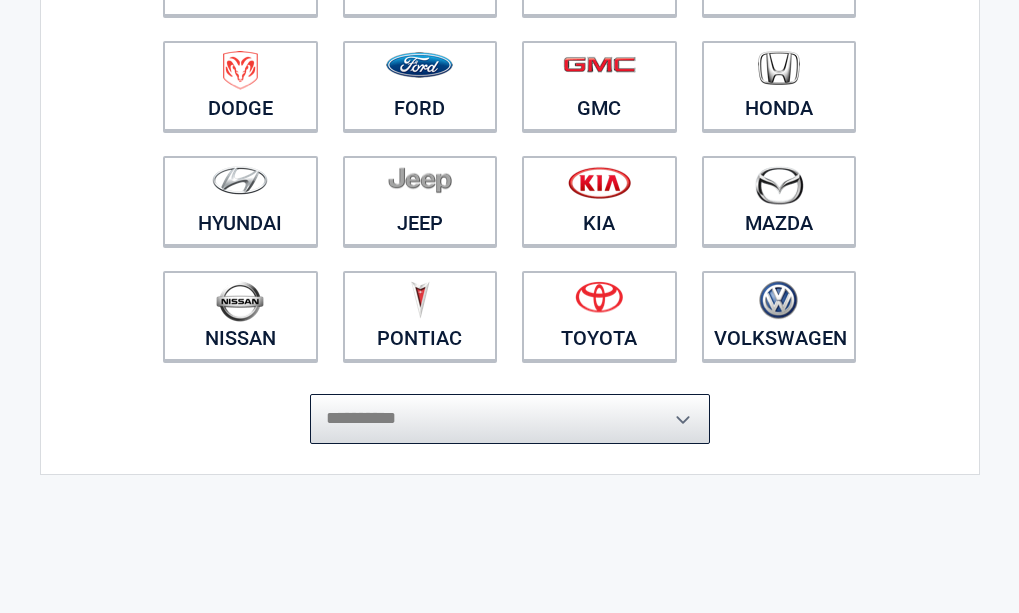 click on "**********" at bounding box center [510, 419] 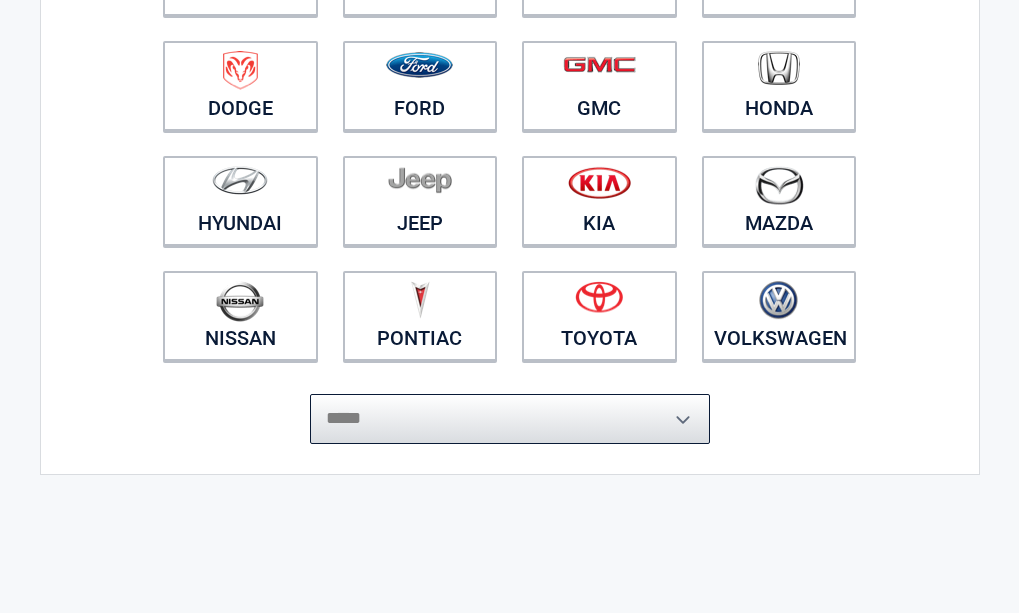 click on "**********" at bounding box center (510, 419) 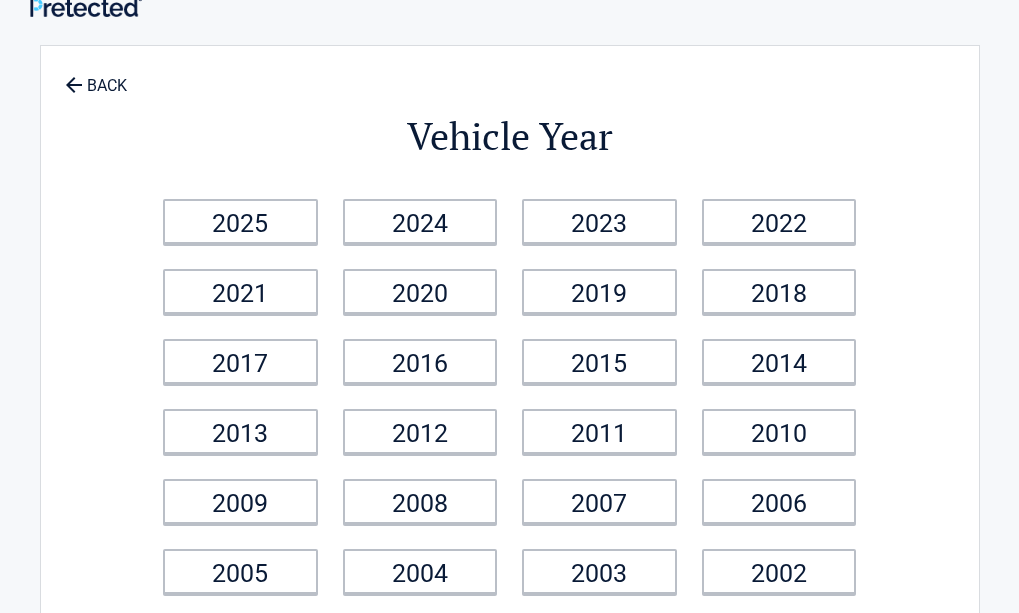 scroll, scrollTop: 0, scrollLeft: 0, axis: both 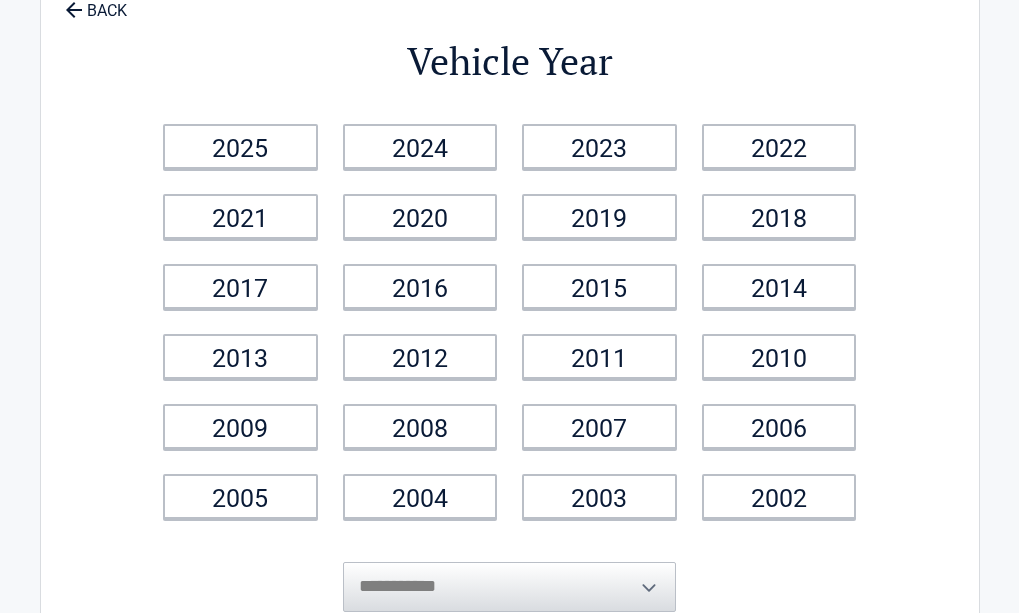 drag, startPoint x: 400, startPoint y: 404, endPoint x: 417, endPoint y: 538, distance: 135.07405 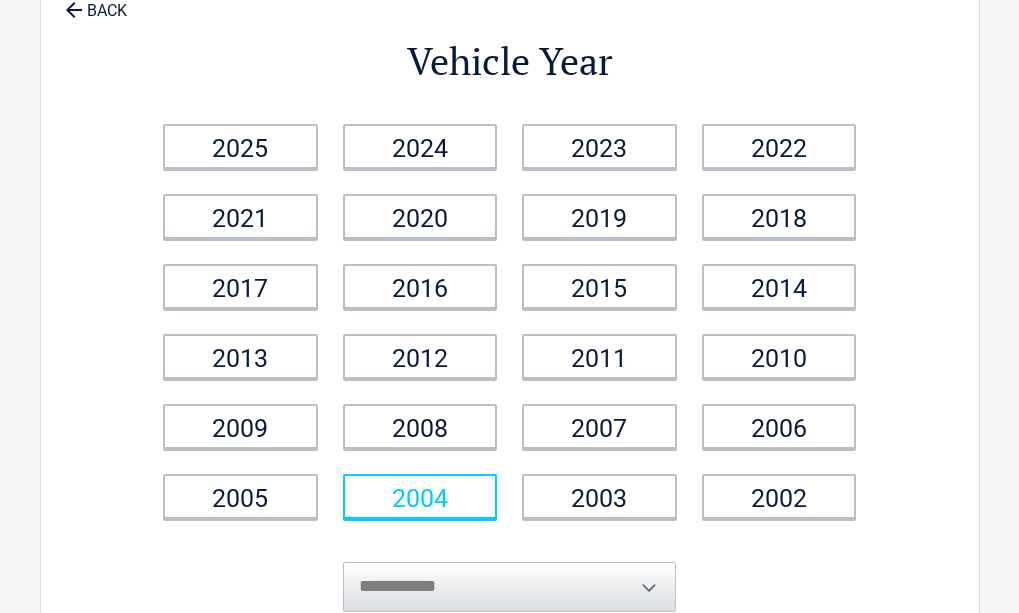 drag, startPoint x: 417, startPoint y: 538, endPoint x: 387, endPoint y: 501, distance: 47.63402 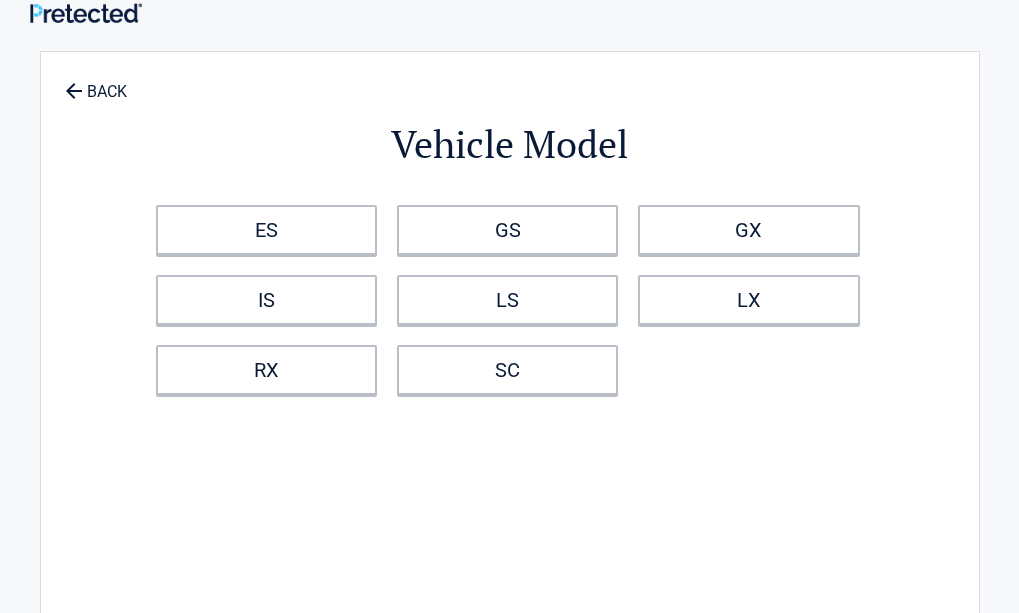 scroll, scrollTop: 0, scrollLeft: 0, axis: both 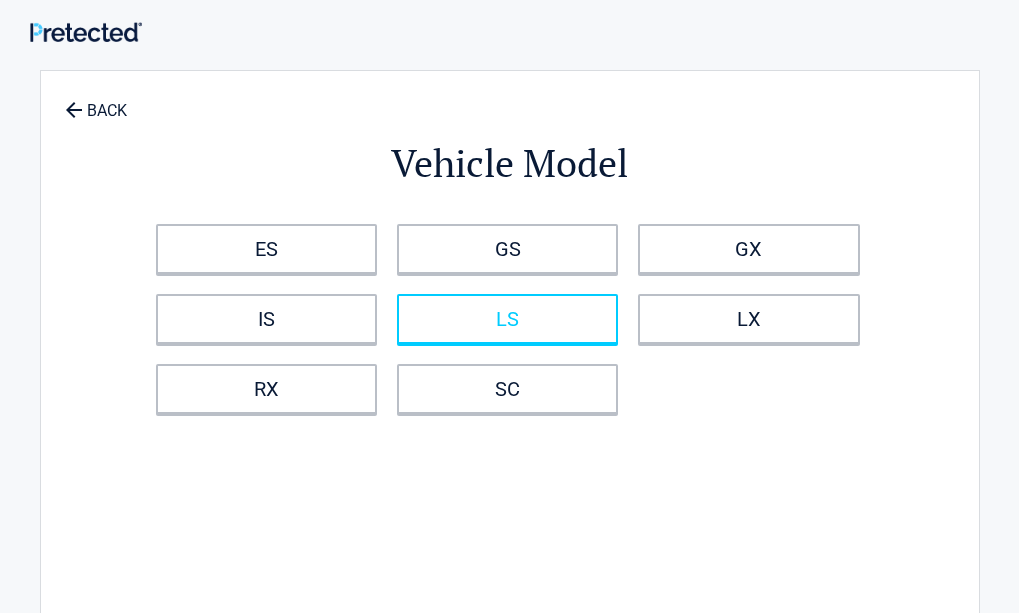 click on "LS" at bounding box center [507, 319] 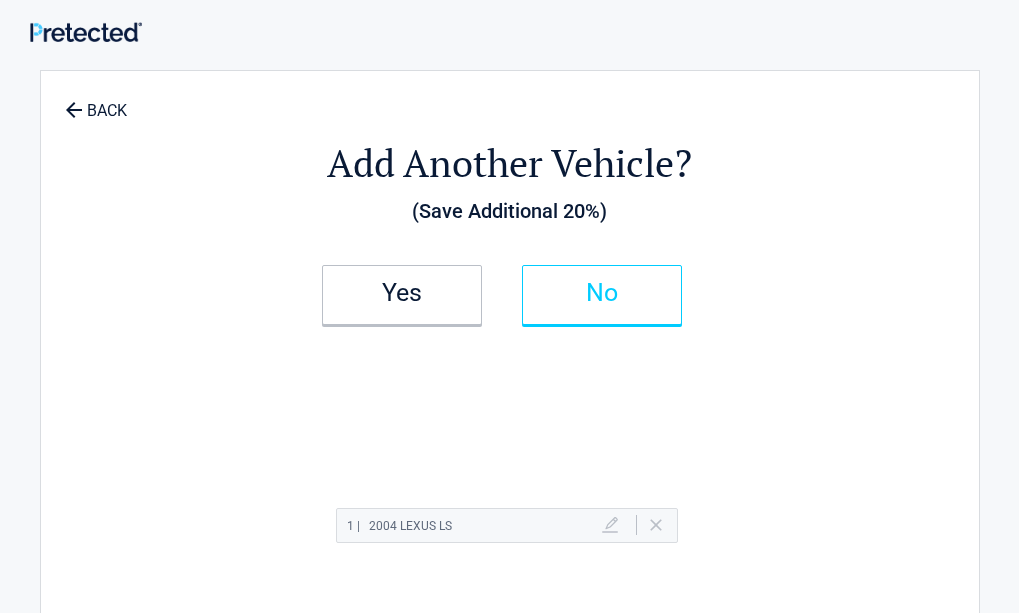 click on "No" at bounding box center (602, 293) 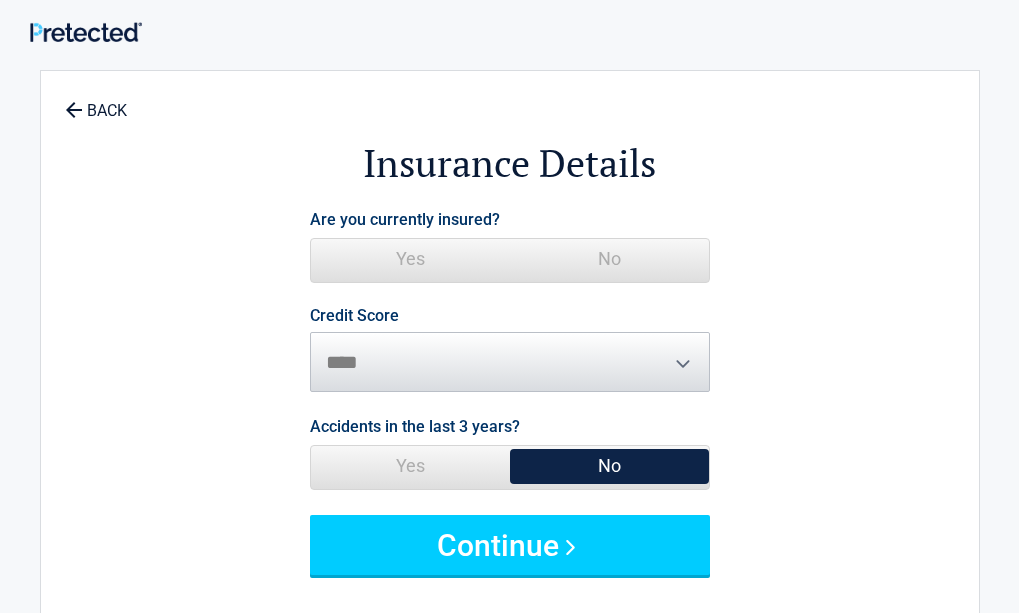 click on "No" at bounding box center [609, 466] 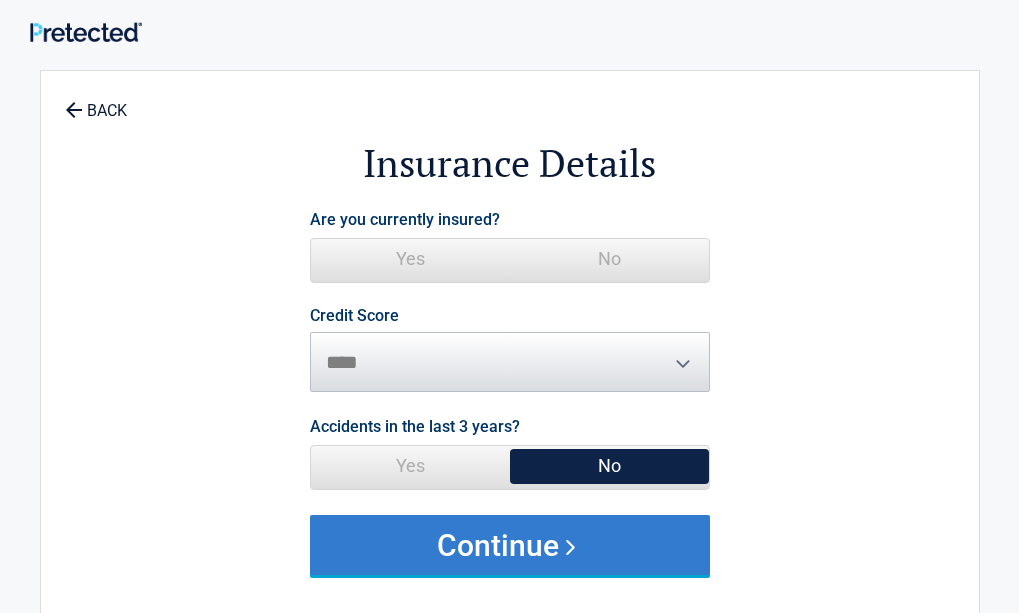 click on "Continue" at bounding box center [510, 545] 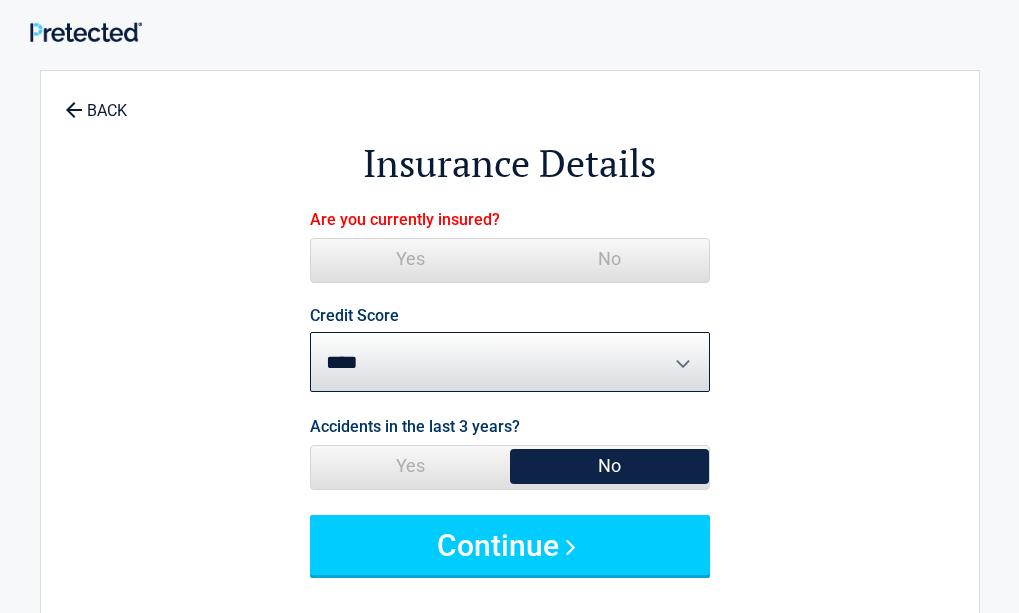 click on "Yes" at bounding box center (410, 259) 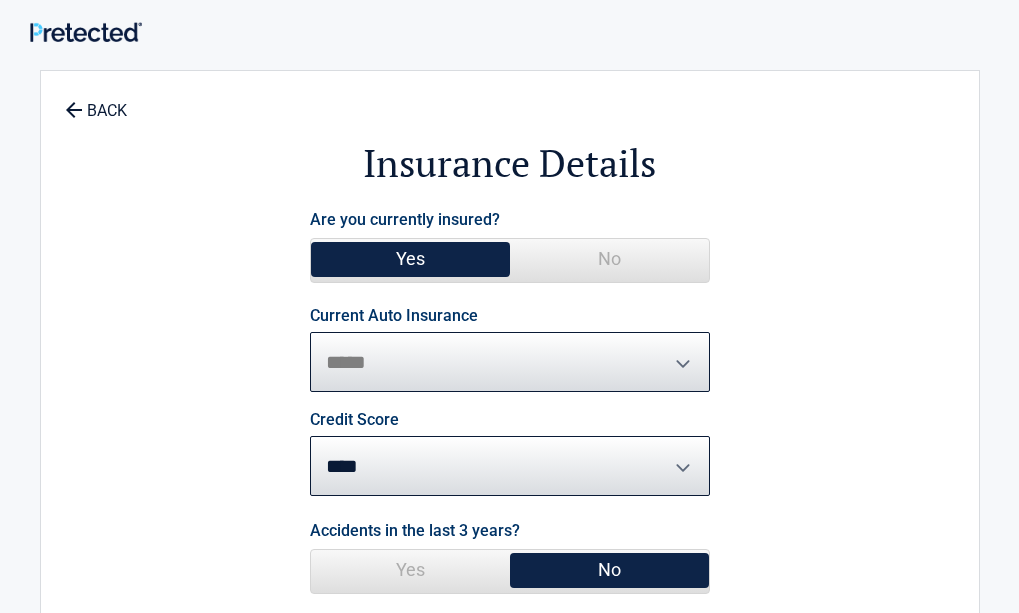 click on "**********" at bounding box center [510, 362] 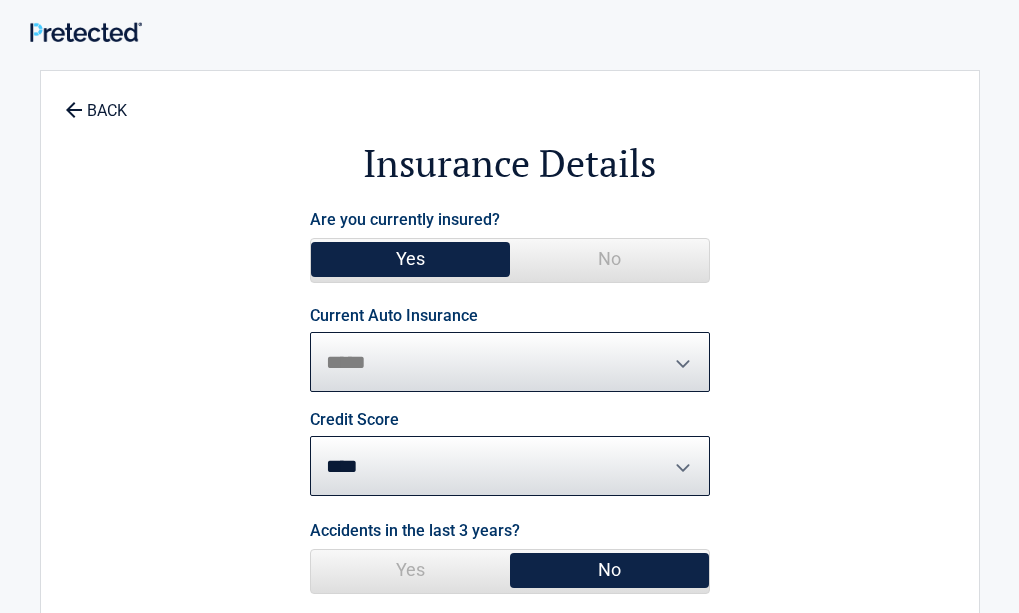 select on "**********" 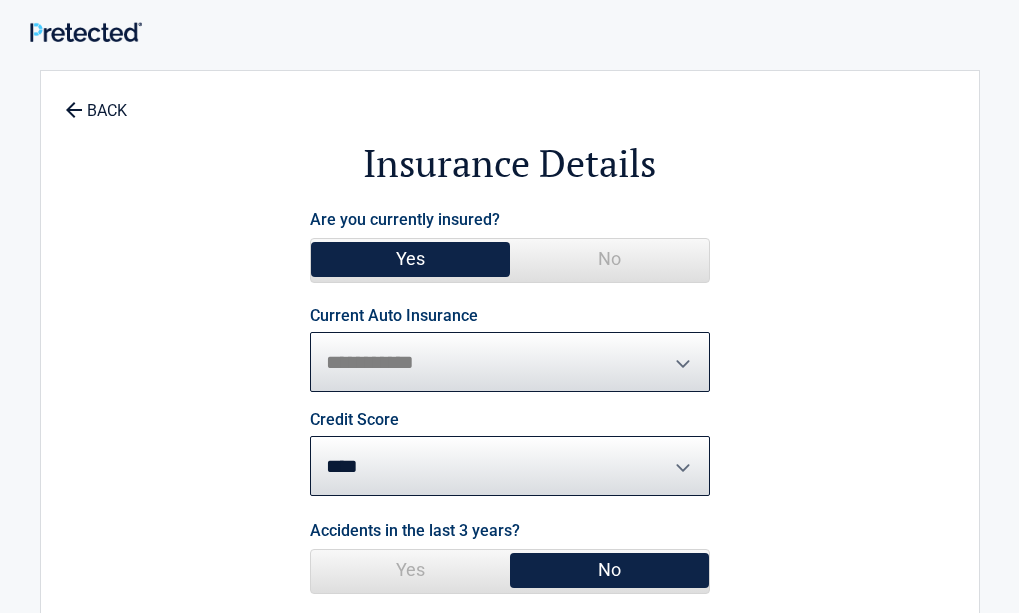click on "**********" at bounding box center (510, 362) 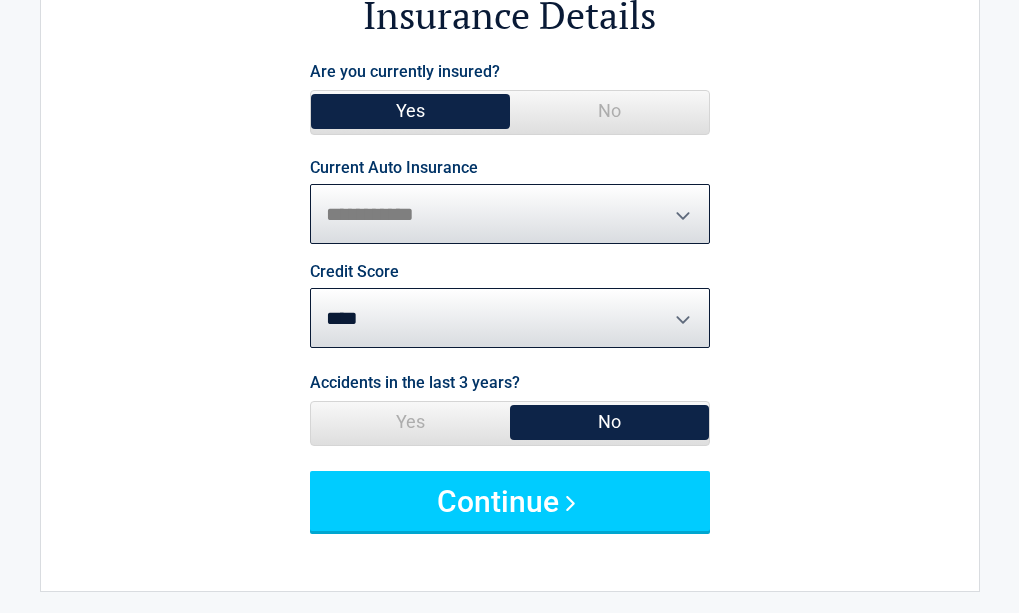 scroll, scrollTop: 200, scrollLeft: 0, axis: vertical 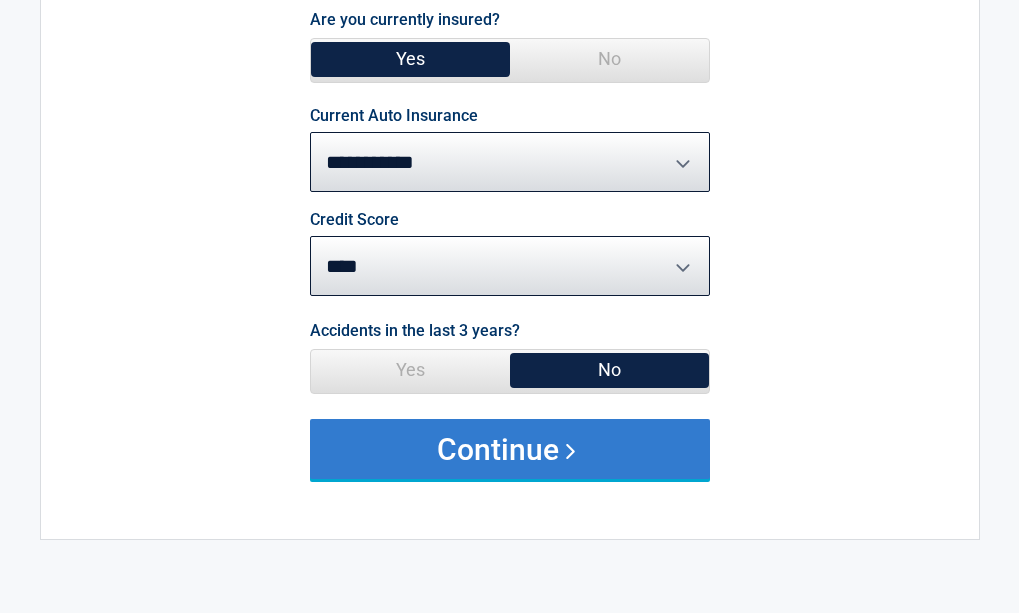 click on "Continue" at bounding box center (510, 449) 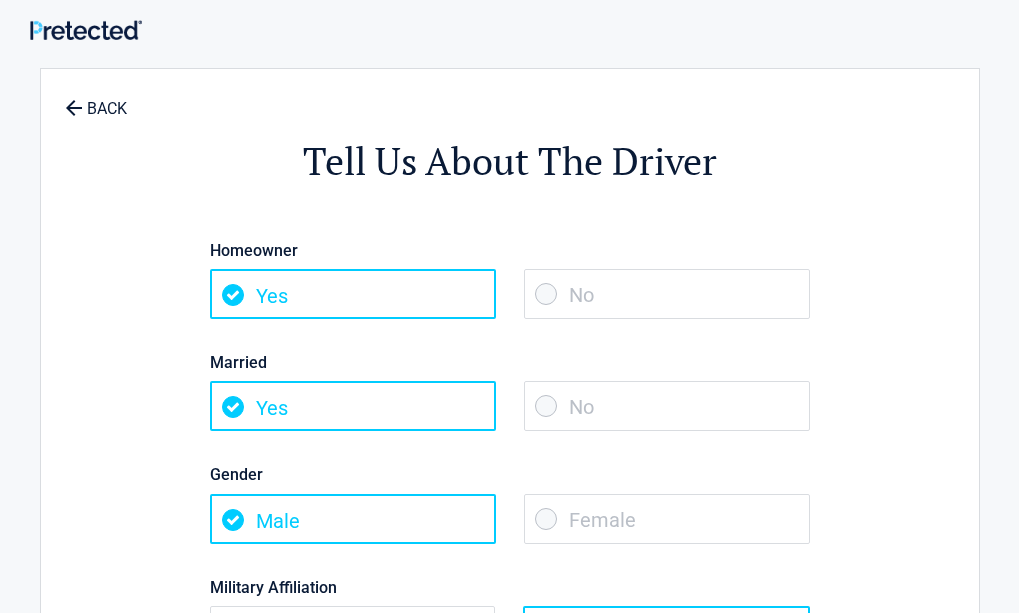 scroll, scrollTop: 0, scrollLeft: 0, axis: both 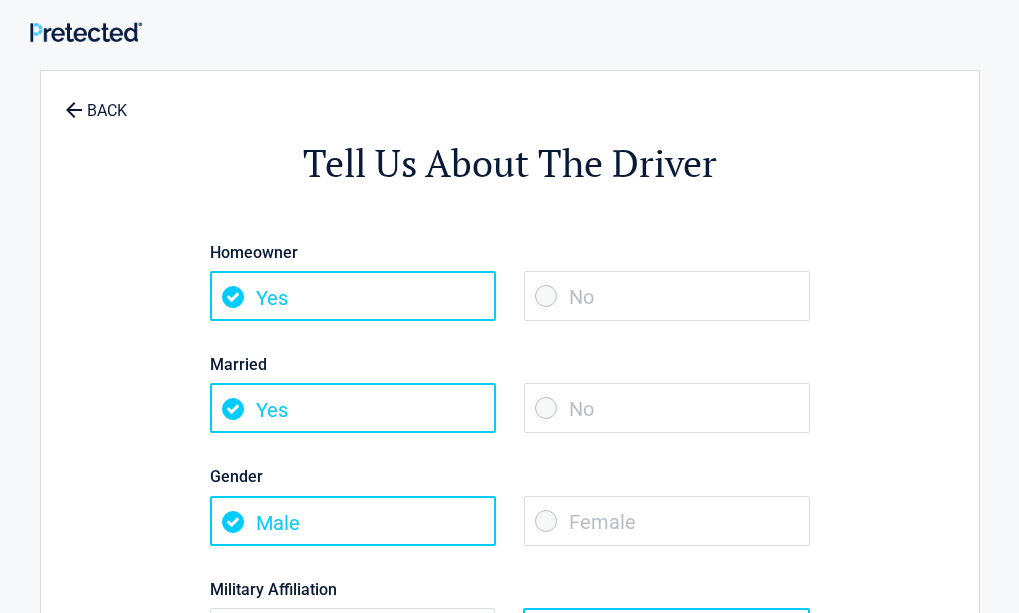 click on "Yes" at bounding box center [353, 296] 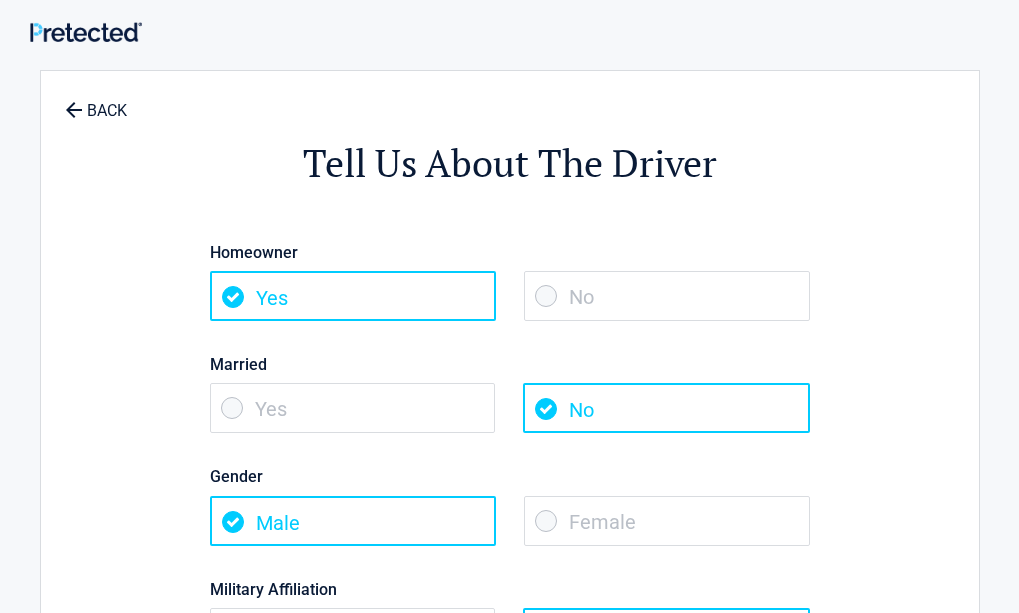 click on "Male" at bounding box center (353, 521) 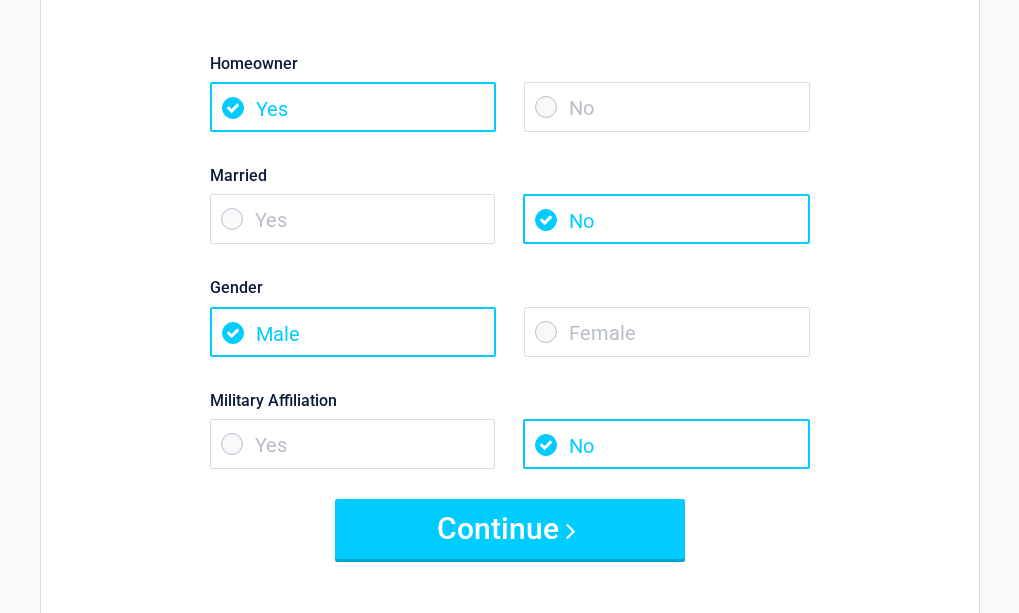 scroll, scrollTop: 200, scrollLeft: 0, axis: vertical 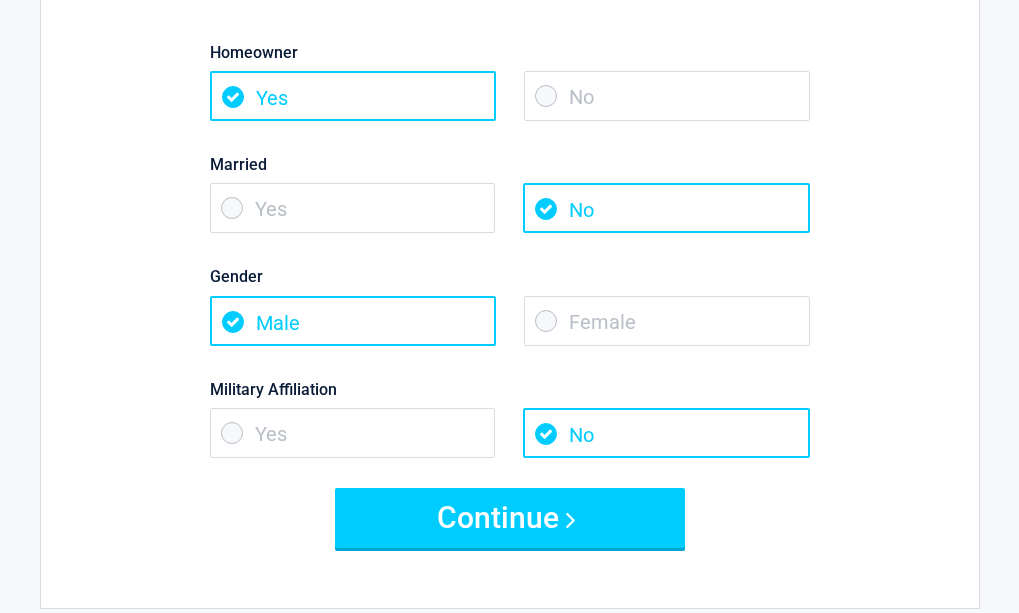 click on "No" at bounding box center (666, 433) 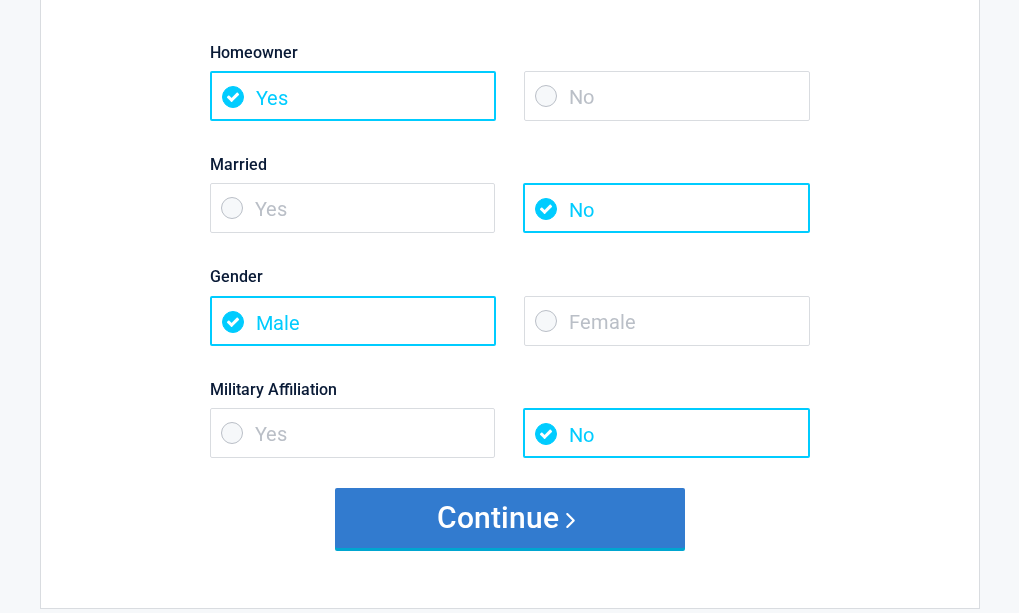 click on "Continue" at bounding box center [510, 518] 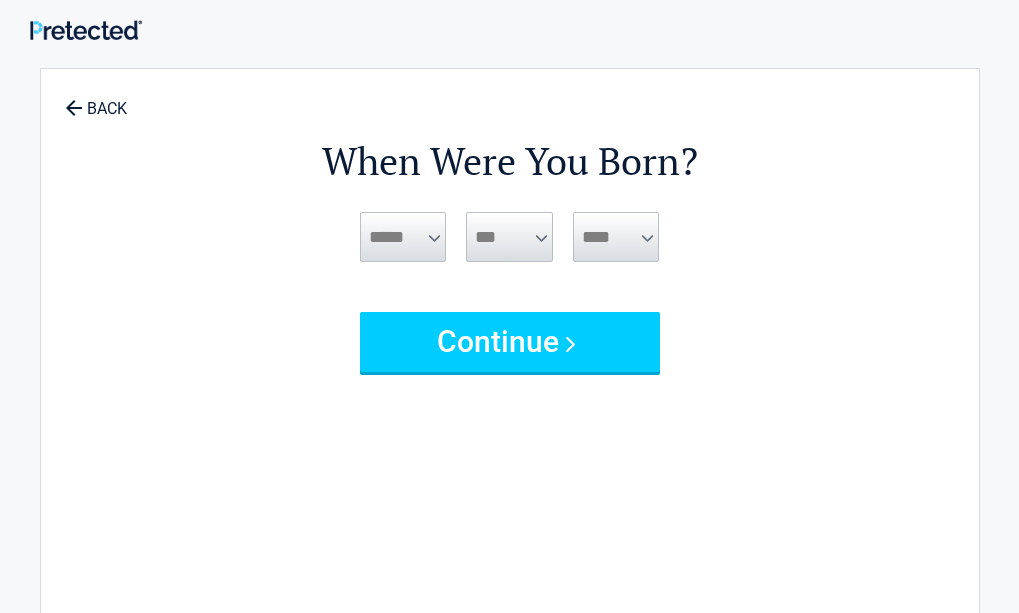 scroll, scrollTop: 0, scrollLeft: 0, axis: both 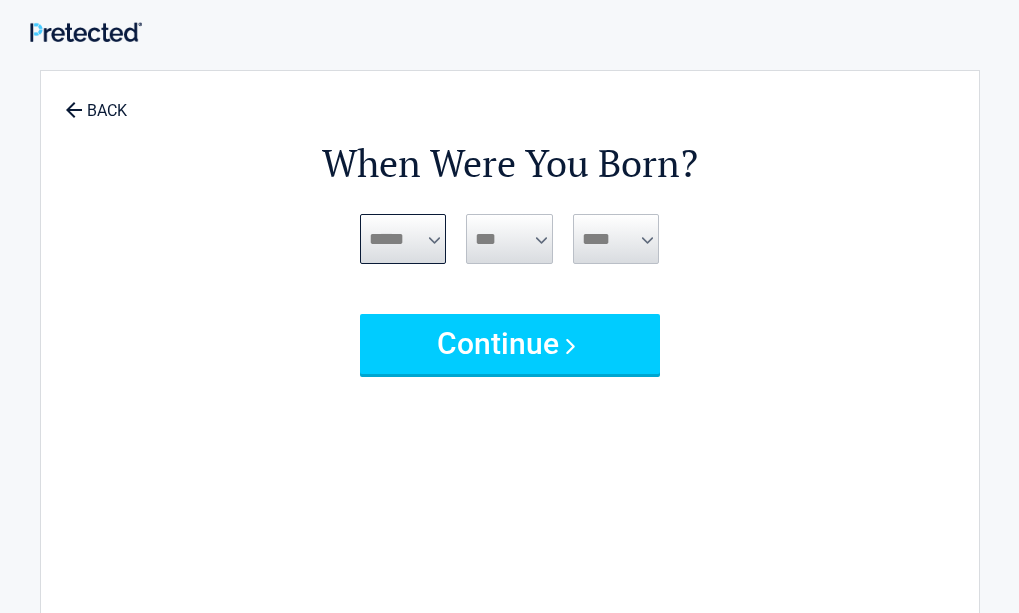 click on "*****
***
***
***
***
***
***
***
***
***
***
***
***" at bounding box center [403, 239] 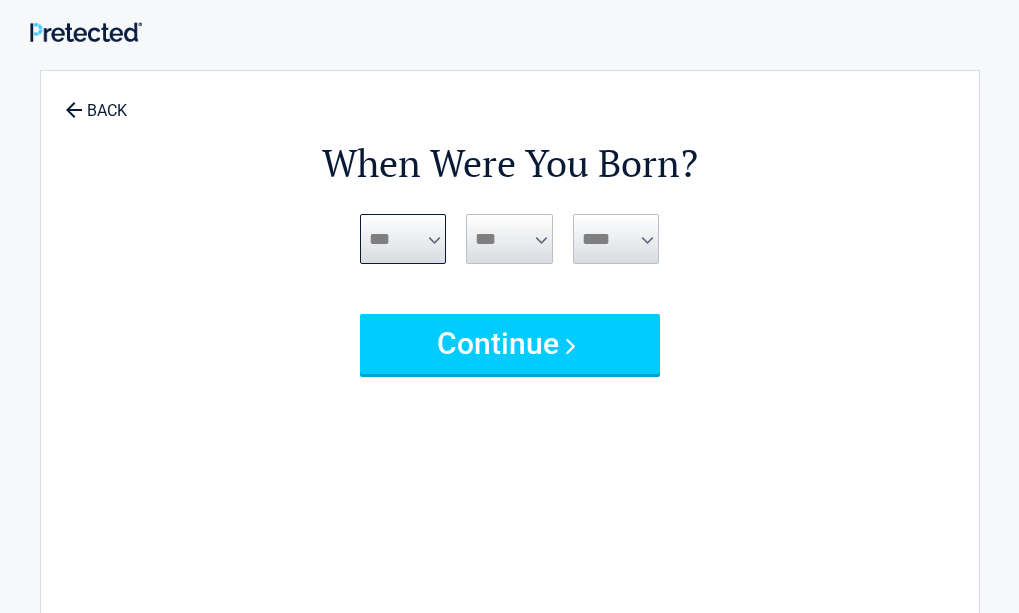 click on "*****
***
***
***
***
***
***
***
***
***
***
***
***" at bounding box center [403, 239] 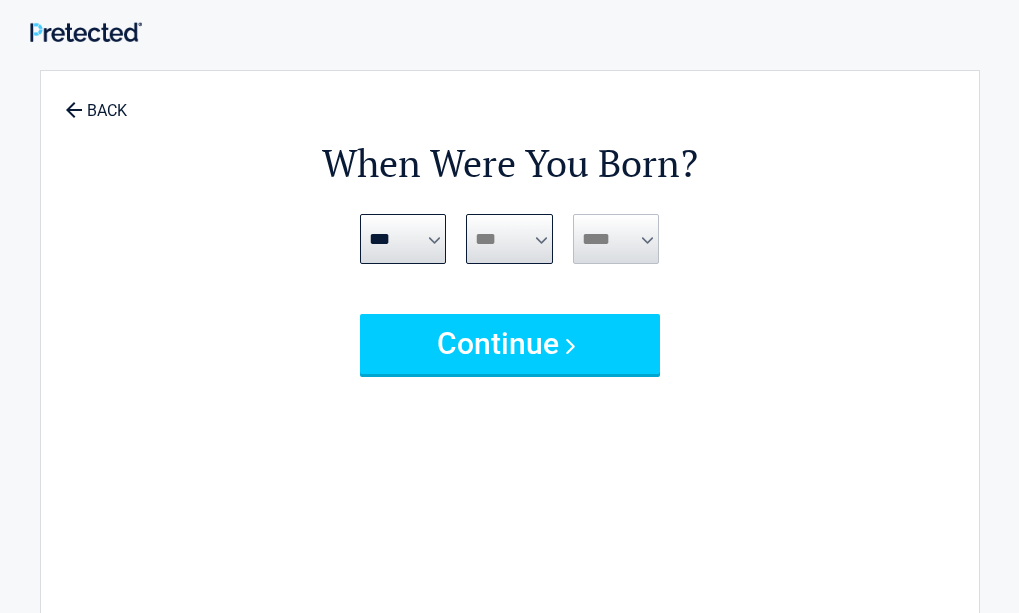 click on "*** * * * * * * * * * ** ** ** ** ** ** ** ** ** ** ** ** ** ** ** ** ** ** ** ** ** **" at bounding box center (509, 239) 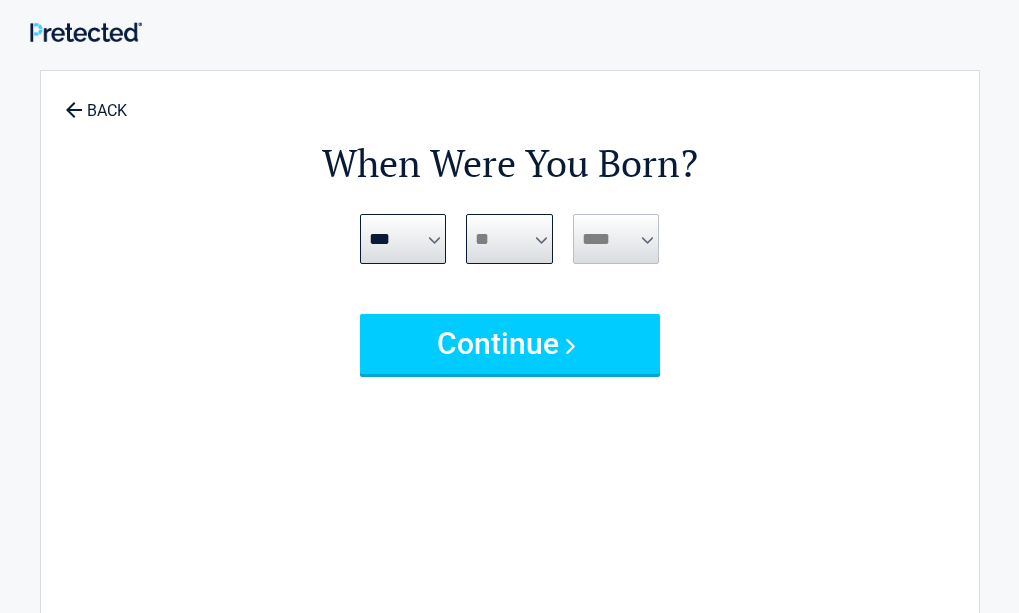 click on "*** * * * * * * * * * ** ** ** ** ** ** ** ** ** ** ** ** ** ** ** ** ** ** ** ** ** **" at bounding box center (509, 239) 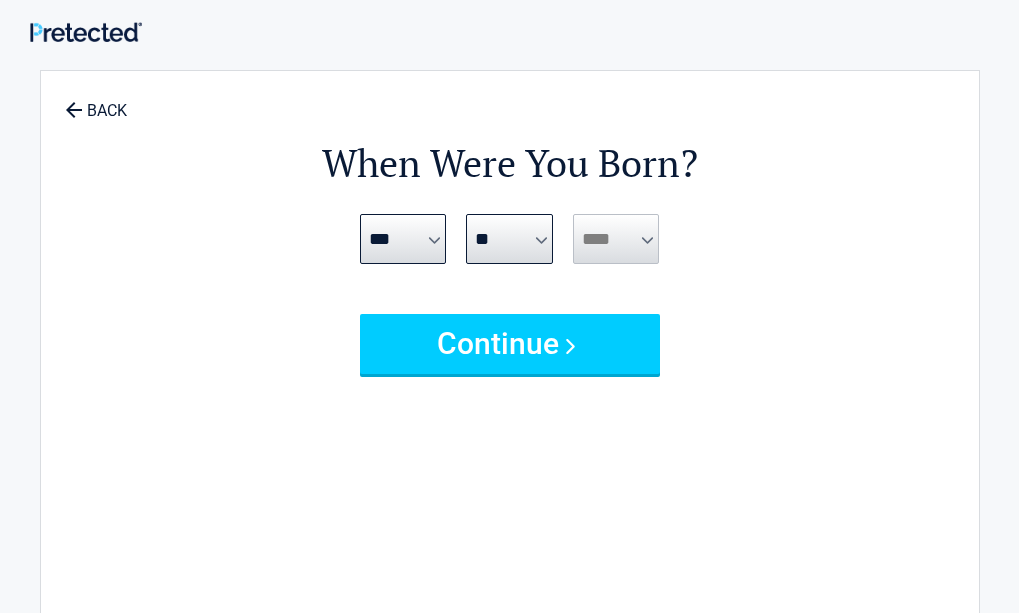 drag, startPoint x: 486, startPoint y: 510, endPoint x: 470, endPoint y: 243, distance: 267.47897 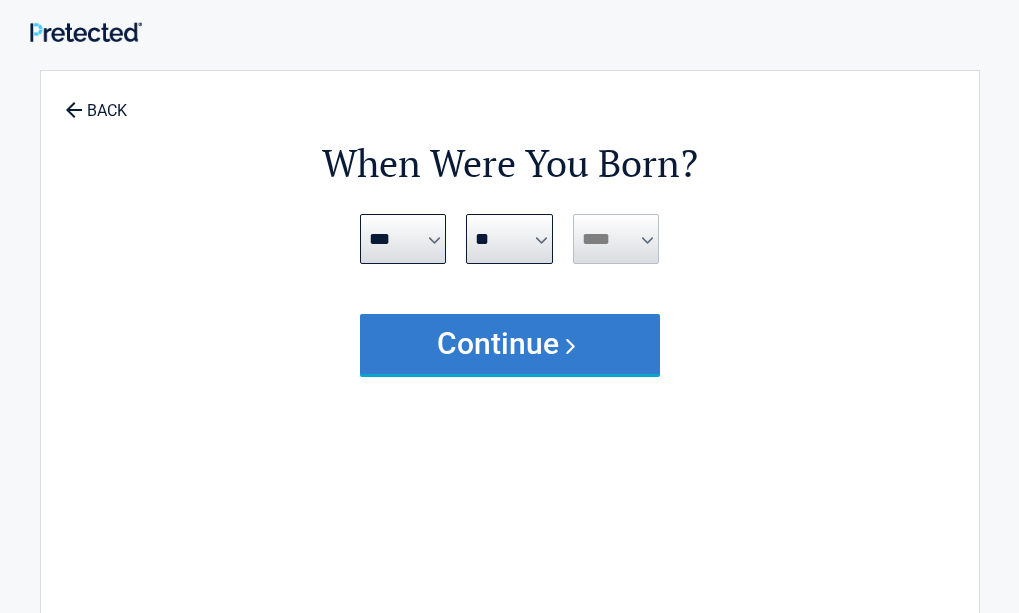 select on "**" 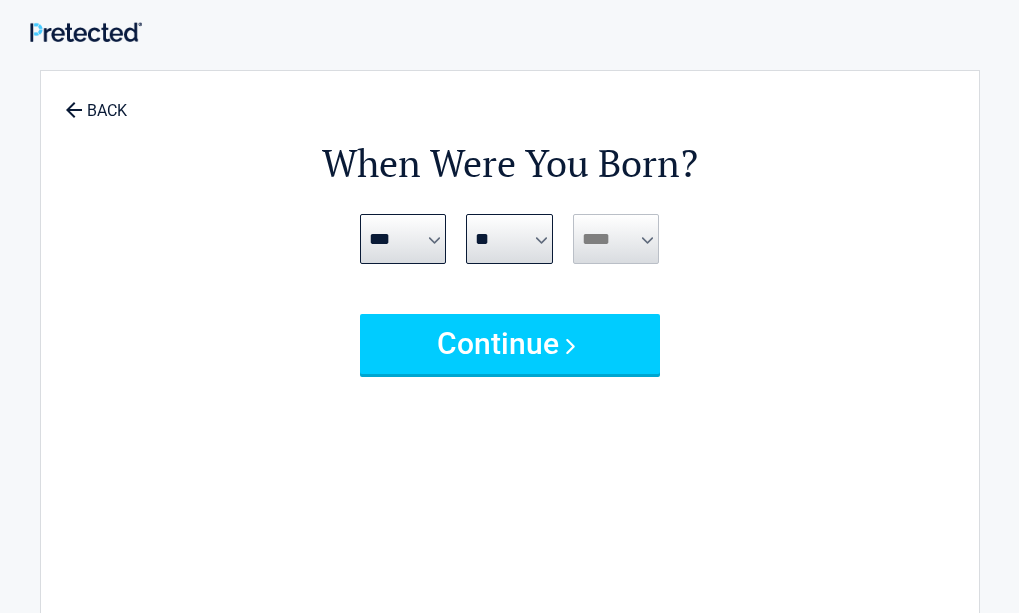 click on "****
****
****
****
****
****
****
****
****
****
****
****
****
****
****
****
****
****
****
****
****
****
****
****
****
****
****
****
****
****
****
****
****
****
****
****
****
****
****
****
****
****
****
****
****
****
****
****
****
****
****
****
****
****
****
****
****
****
****
****
****
****
**** ****" at bounding box center [616, 239] 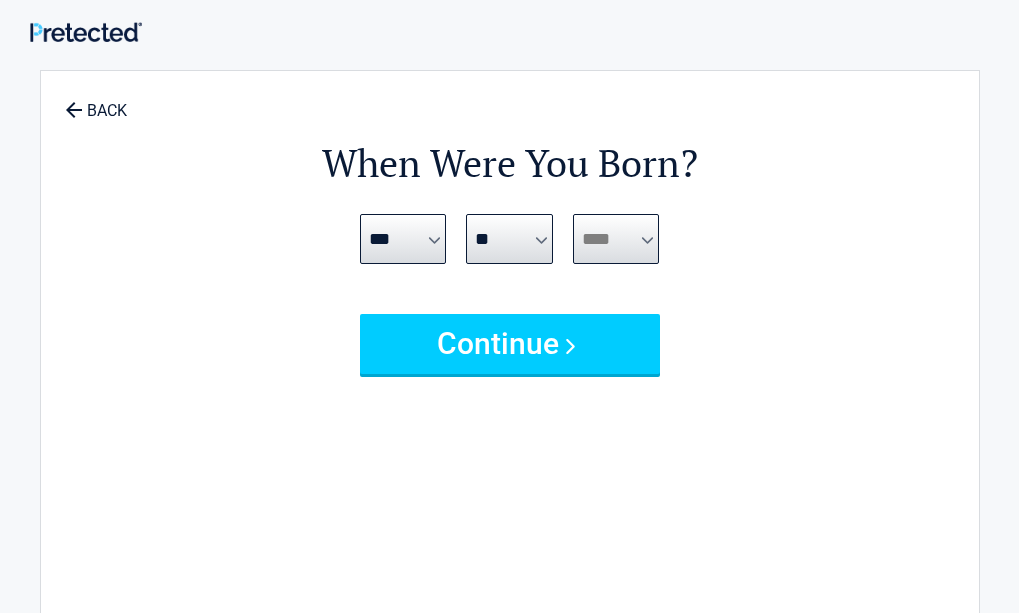 click on "****
****
****
****
****
****
****
****
****
****
****
****
****
****
****
****
****
****
****
****
****
****
****
****
****
****
****
****
****
****
****
****
****
****
****
****
****
****
****
****
****
****
****
****
****
****
****
****
****
****
****
****
****
****
****
****
****
****
****
****
****
****
****
****" at bounding box center [616, 239] 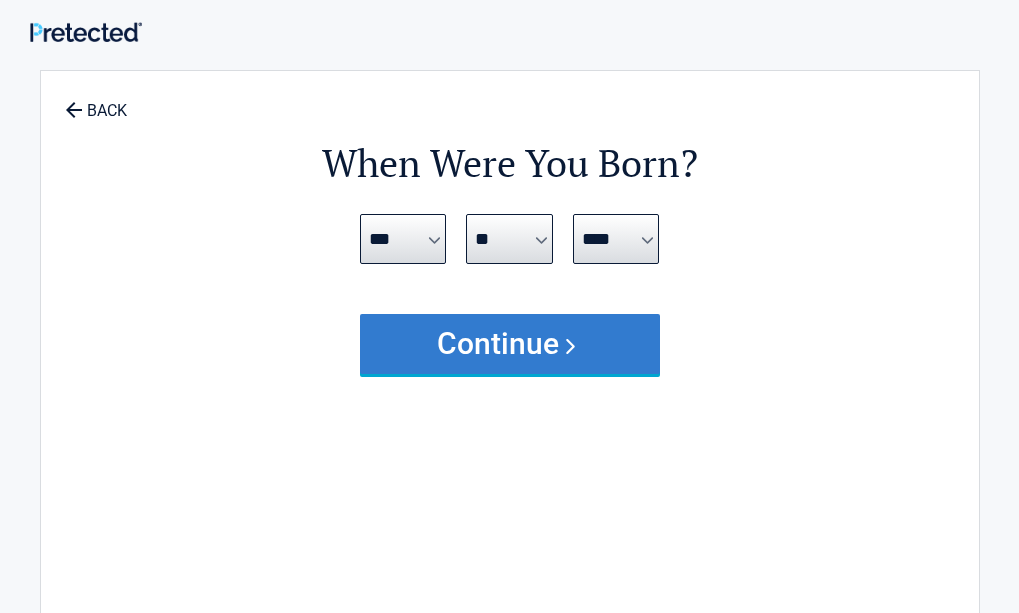 click on "Continue" at bounding box center [510, 344] 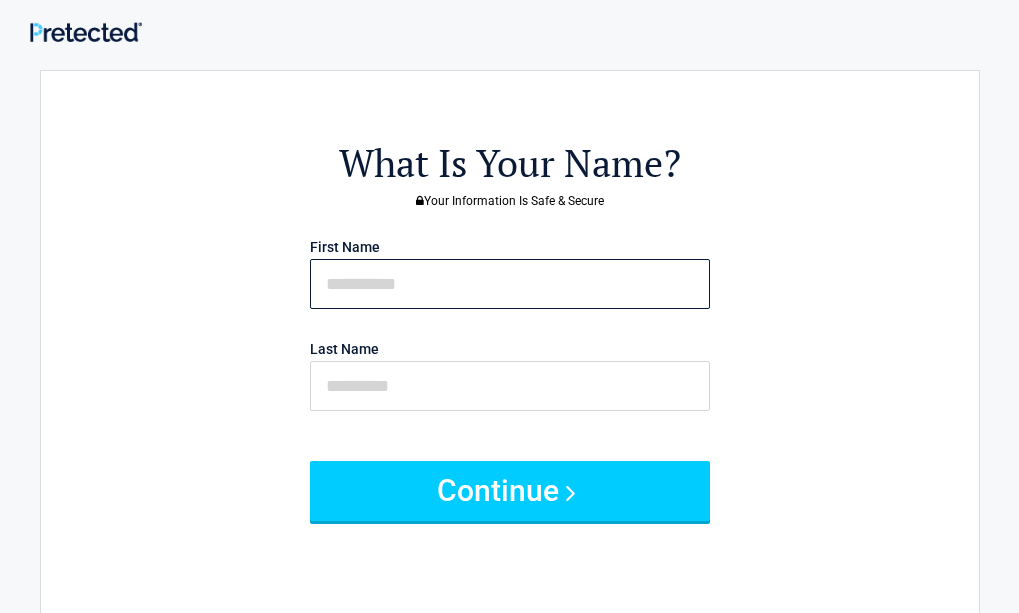 click at bounding box center [510, 284] 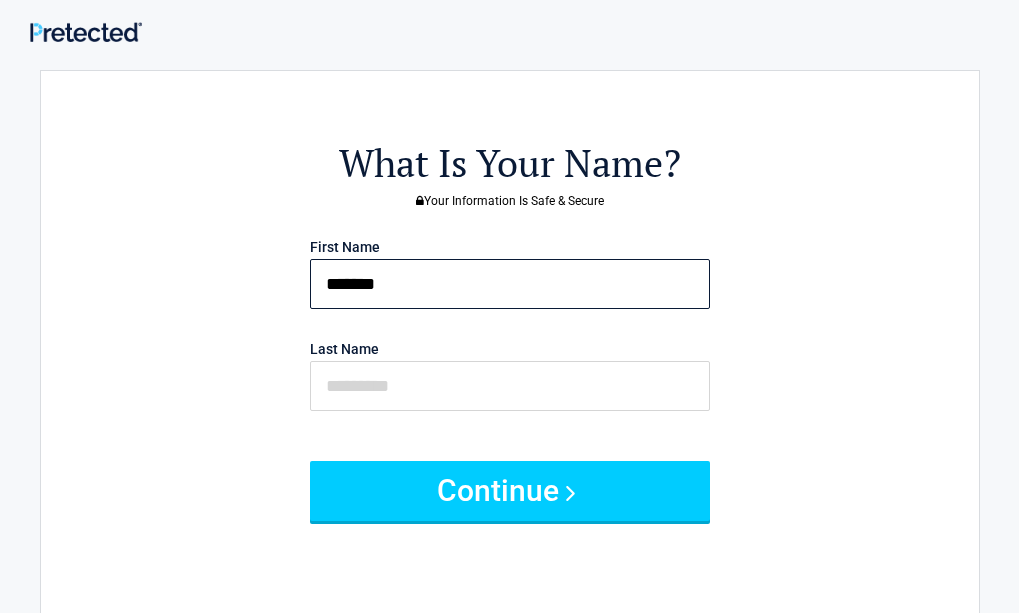 type on "*******" 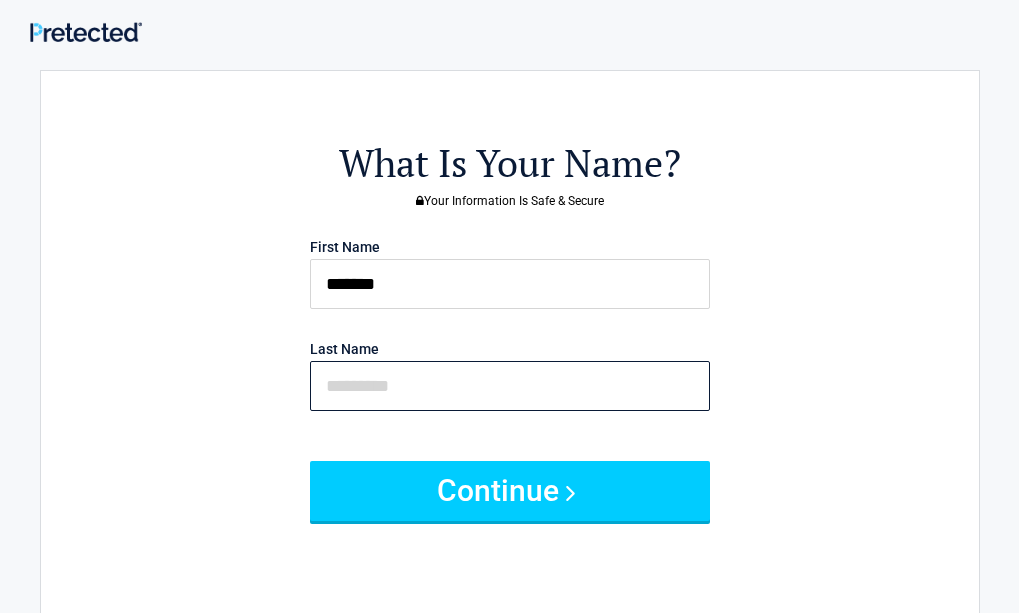click at bounding box center (510, 386) 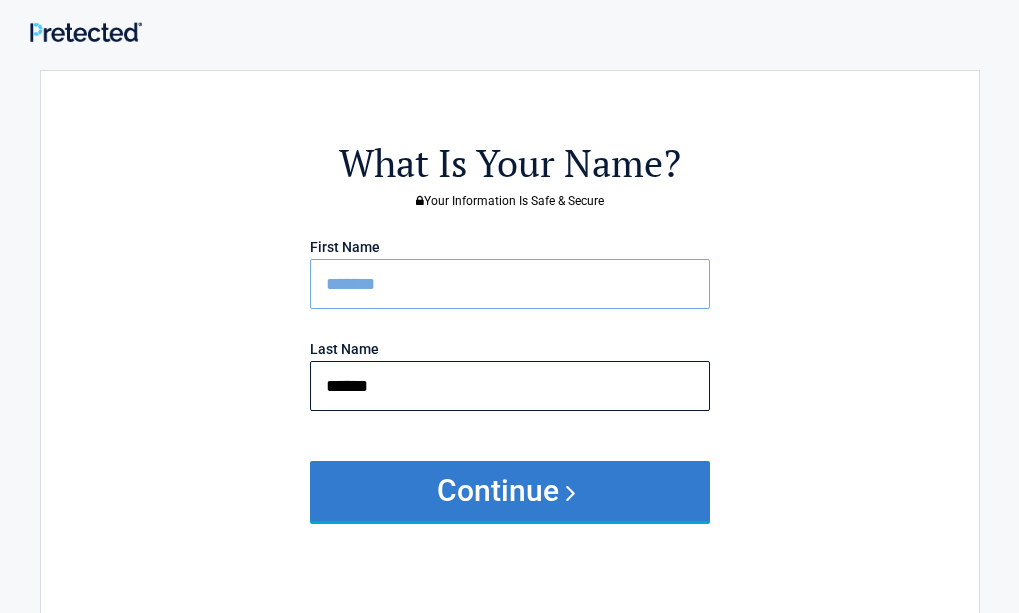 type on "******" 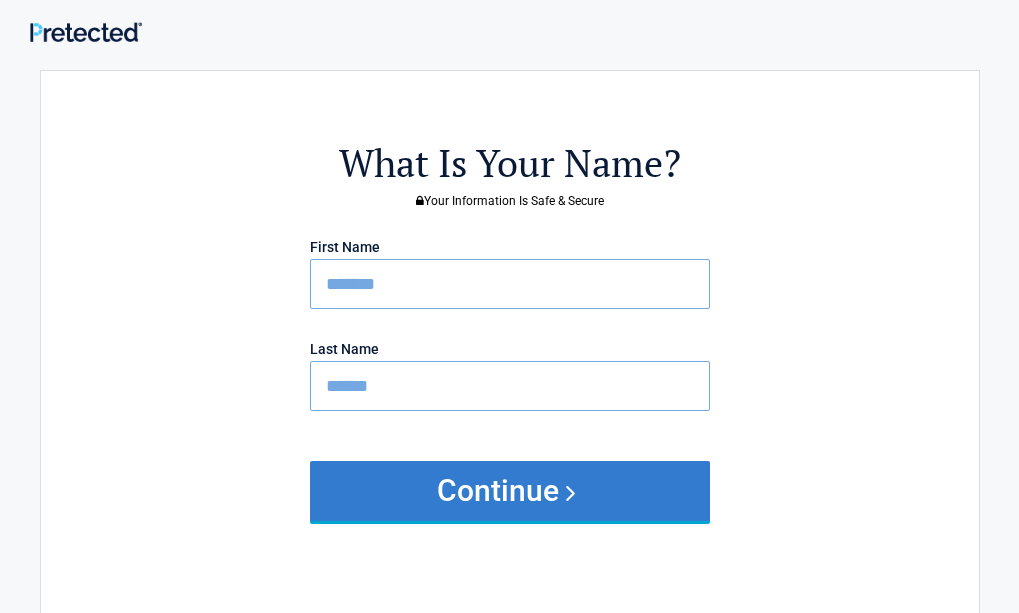 click on "Continue" at bounding box center (510, 491) 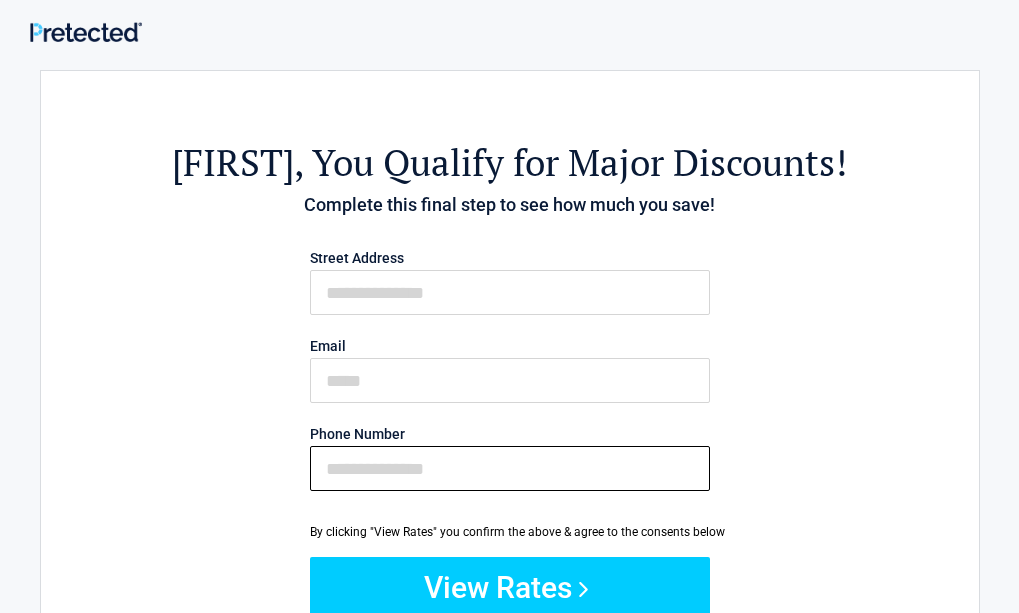 click on "Phone Number" at bounding box center (510, 468) 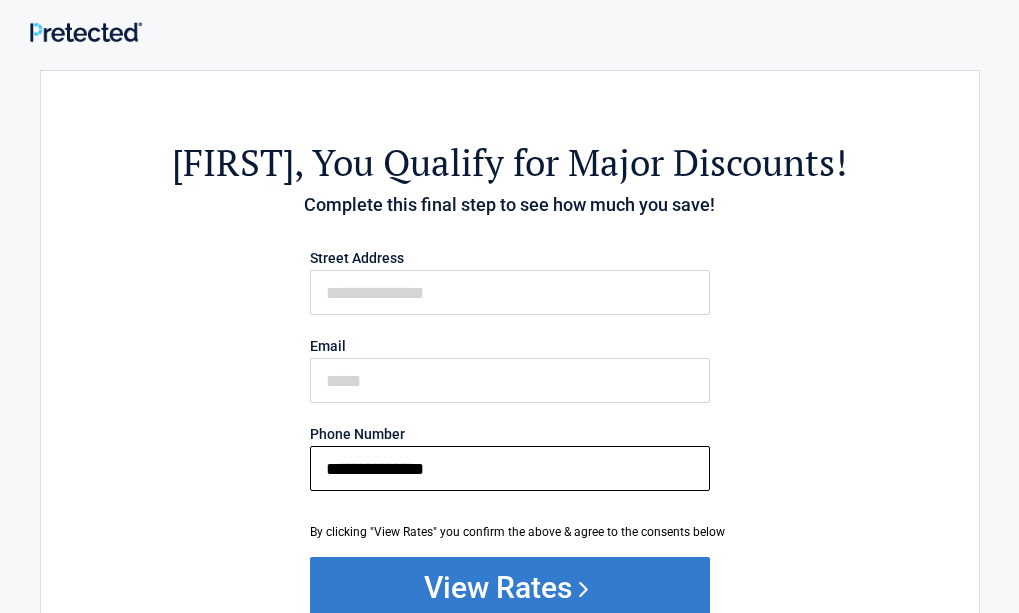 type on "**********" 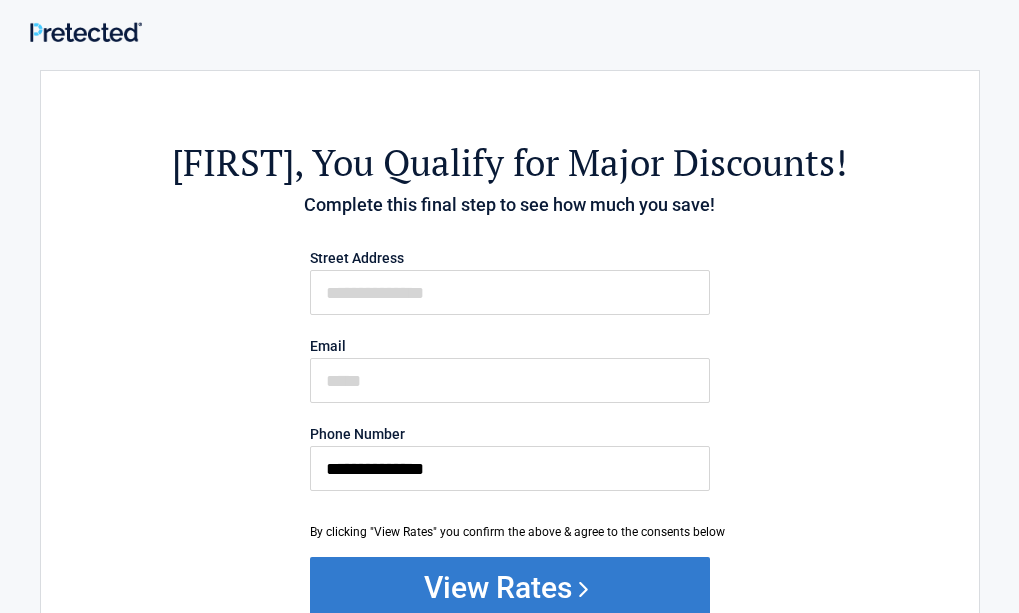 click on "View Rates" at bounding box center (510, 587) 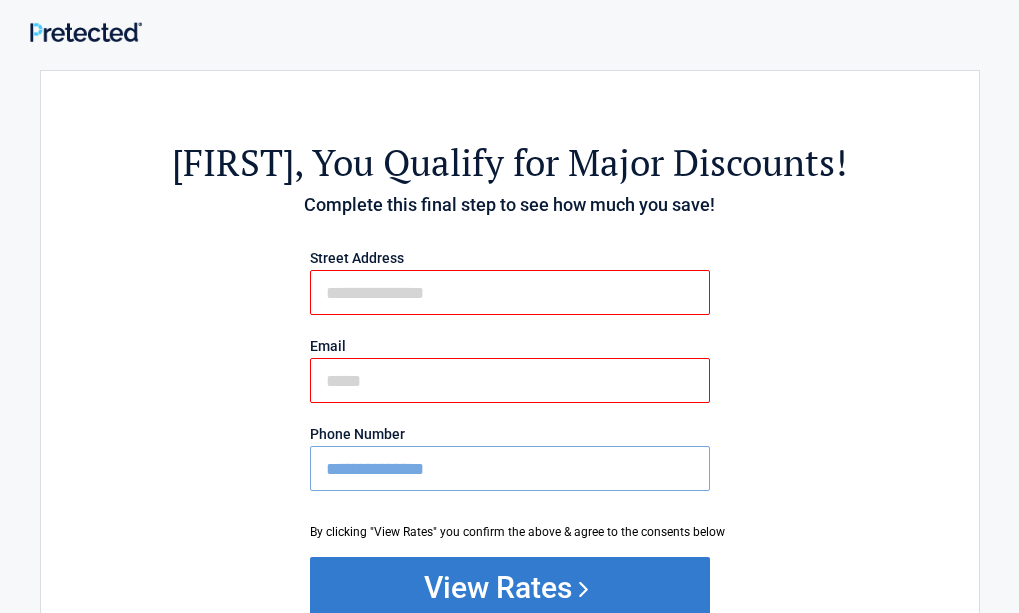 click on "View Rates" at bounding box center (510, 587) 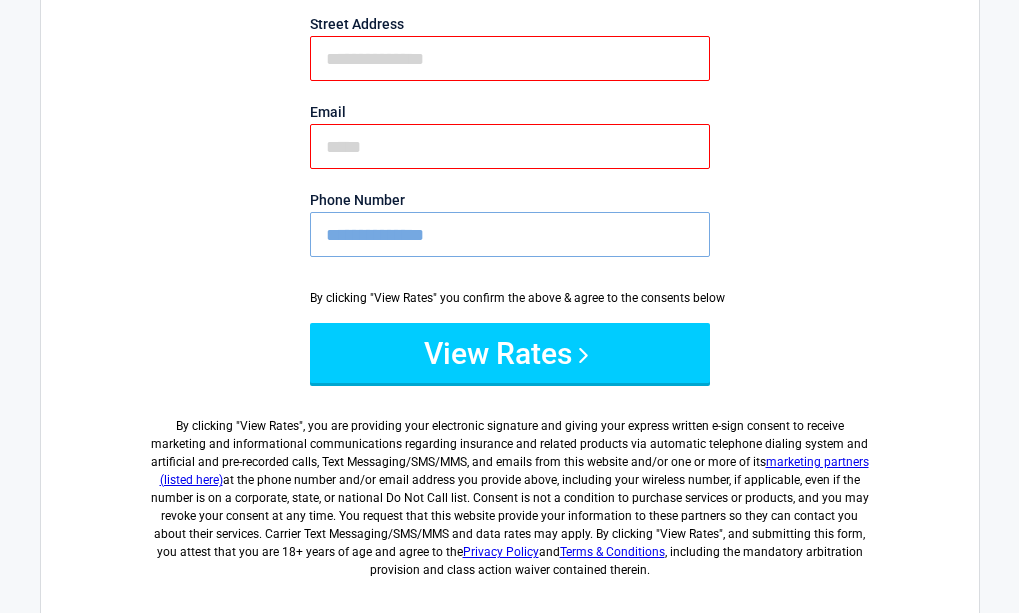 scroll, scrollTop: 250, scrollLeft: 0, axis: vertical 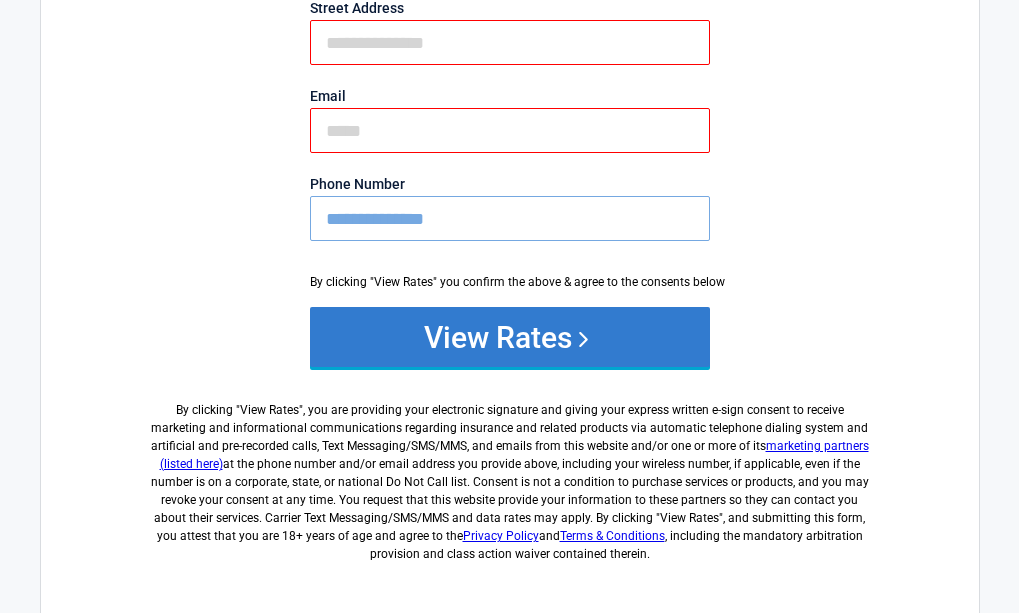 click on "View Rates" at bounding box center (510, 337) 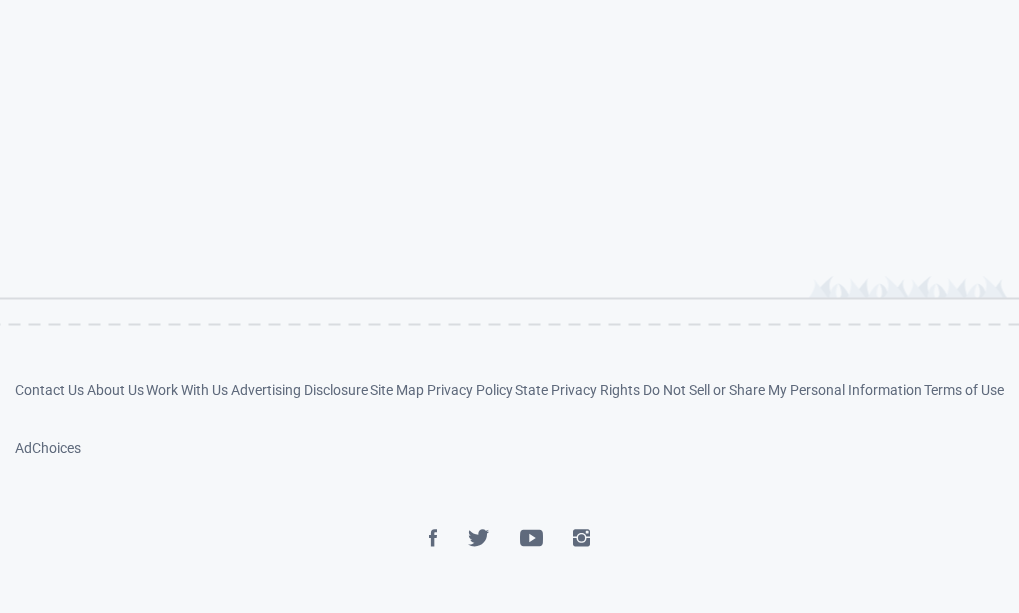 drag, startPoint x: 913, startPoint y: 418, endPoint x: 902, endPoint y: 436, distance: 21.095022 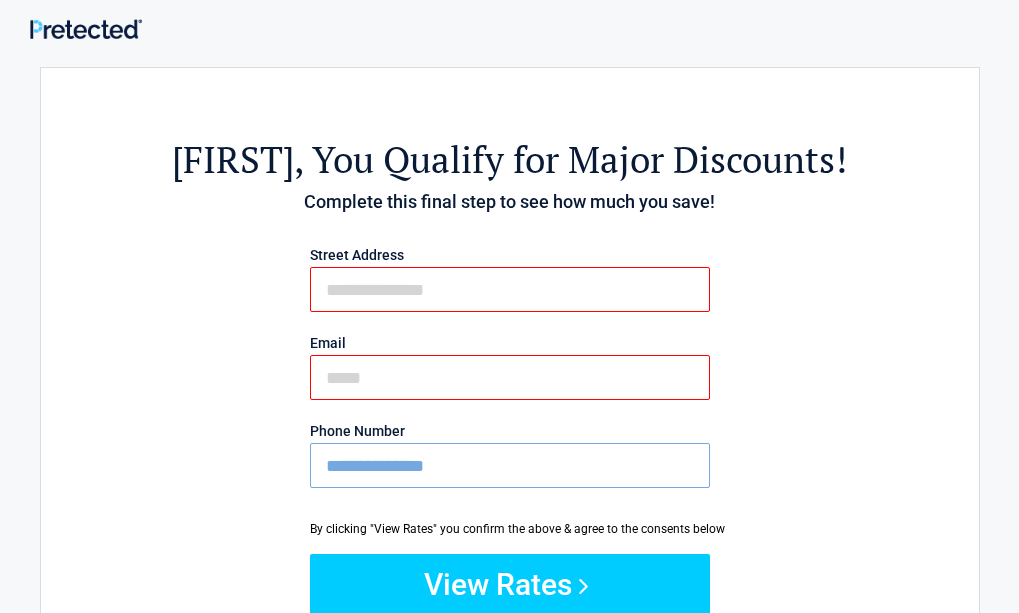 scroll, scrollTop: 0, scrollLeft: 0, axis: both 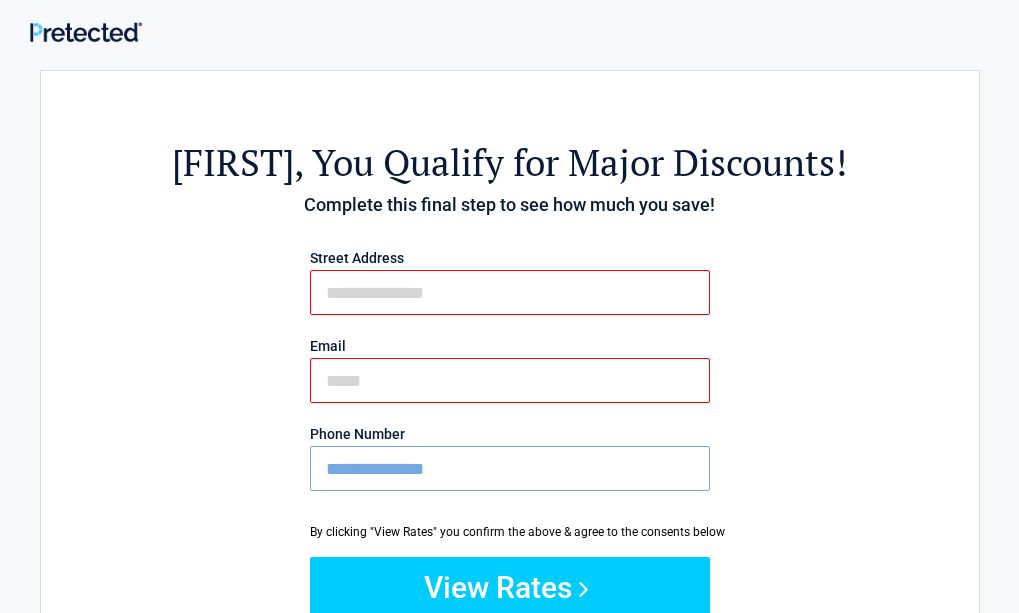 click on "First Name" at bounding box center (510, 292) 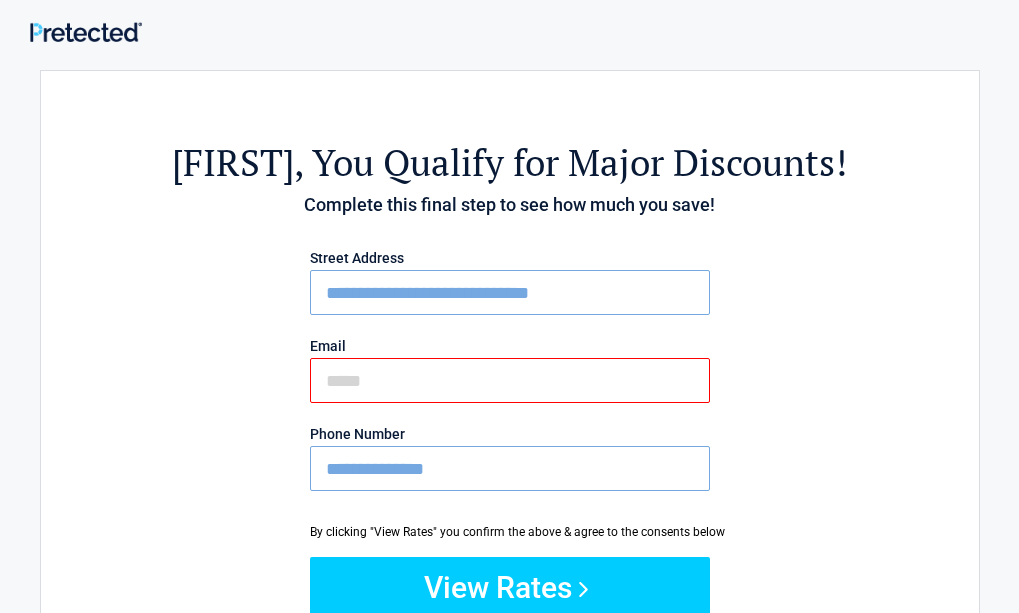 click on "Email" at bounding box center (510, 380) 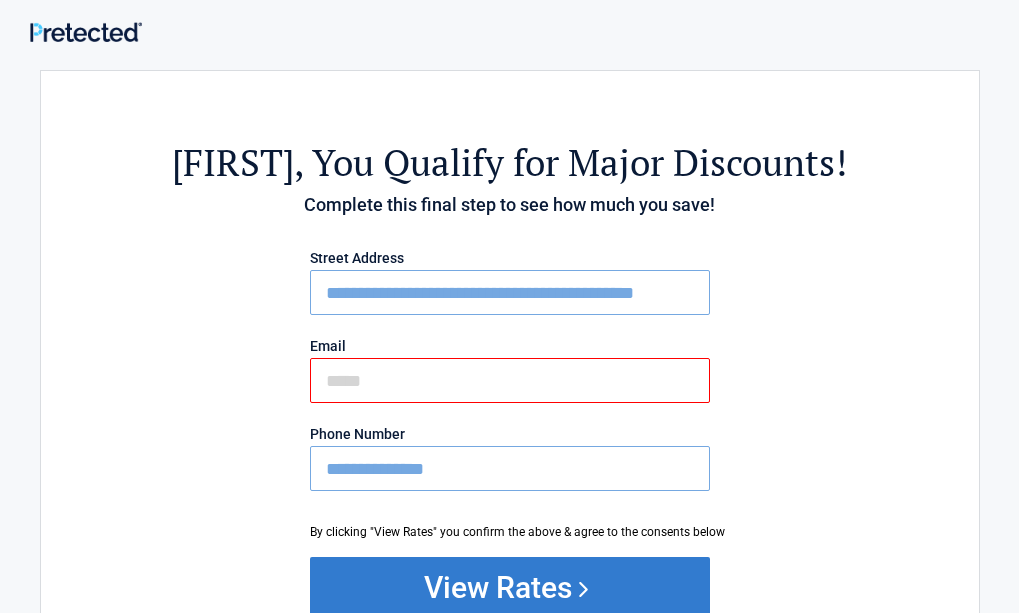 type on "**********" 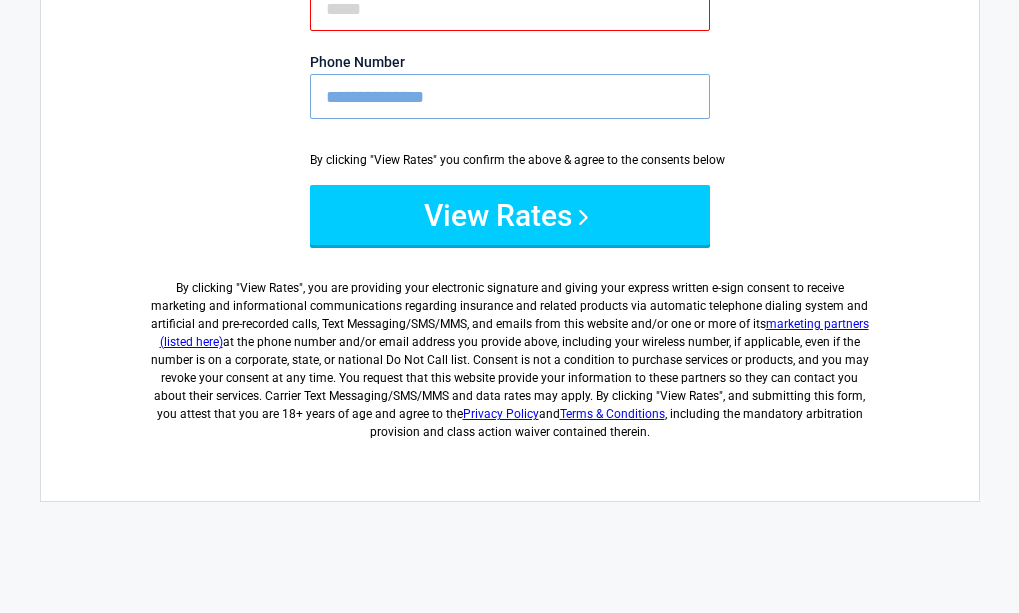 scroll, scrollTop: 421, scrollLeft: 0, axis: vertical 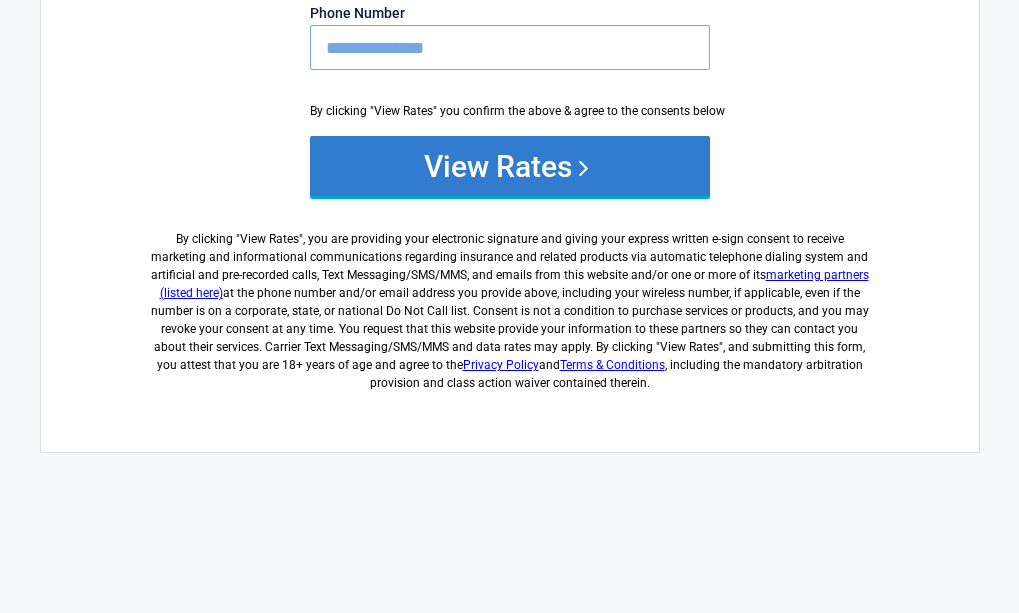 click on "View Rates" at bounding box center [510, 166] 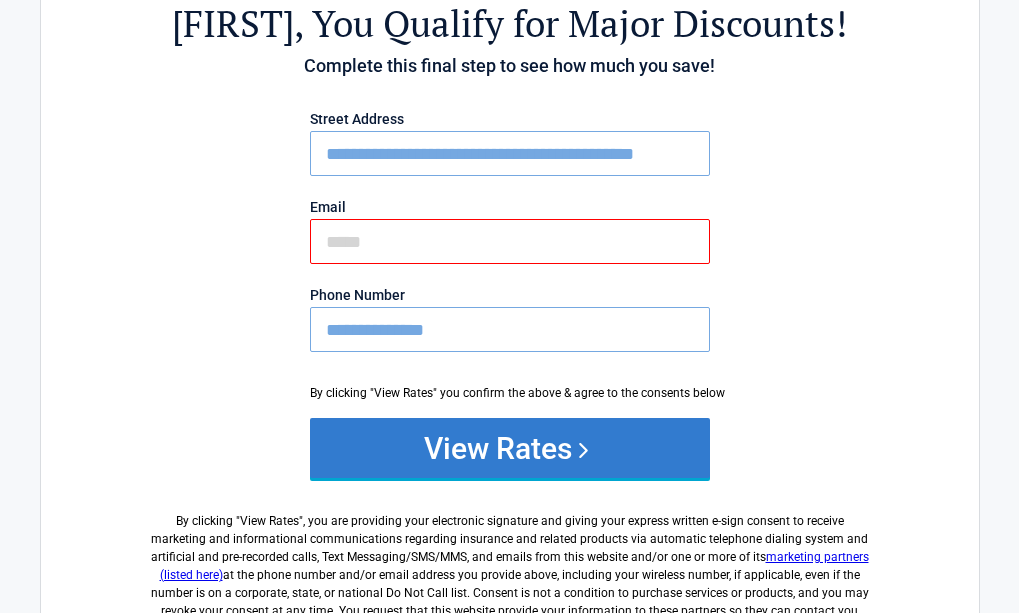 scroll, scrollTop: 74, scrollLeft: 0, axis: vertical 